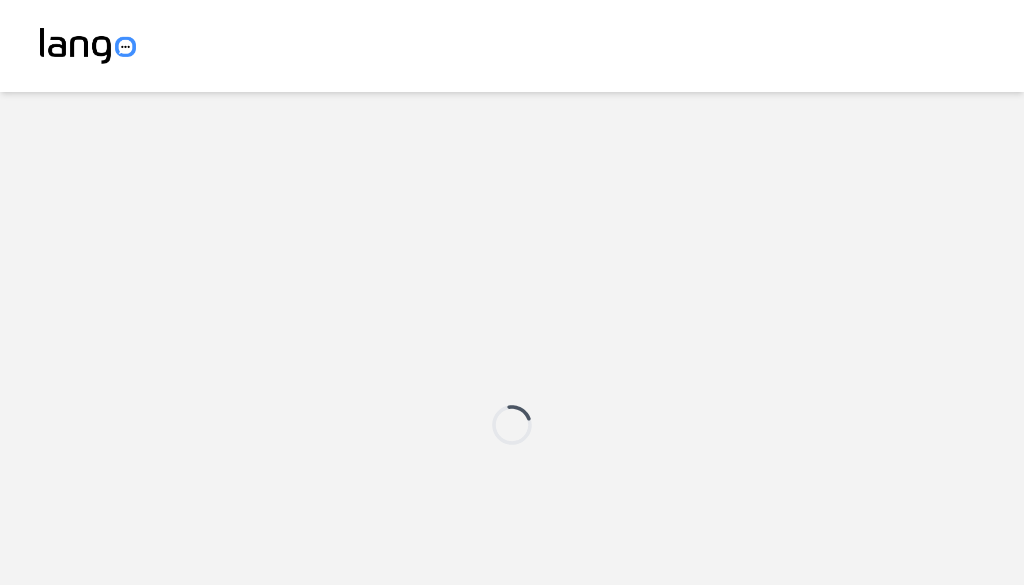 scroll, scrollTop: 0, scrollLeft: 0, axis: both 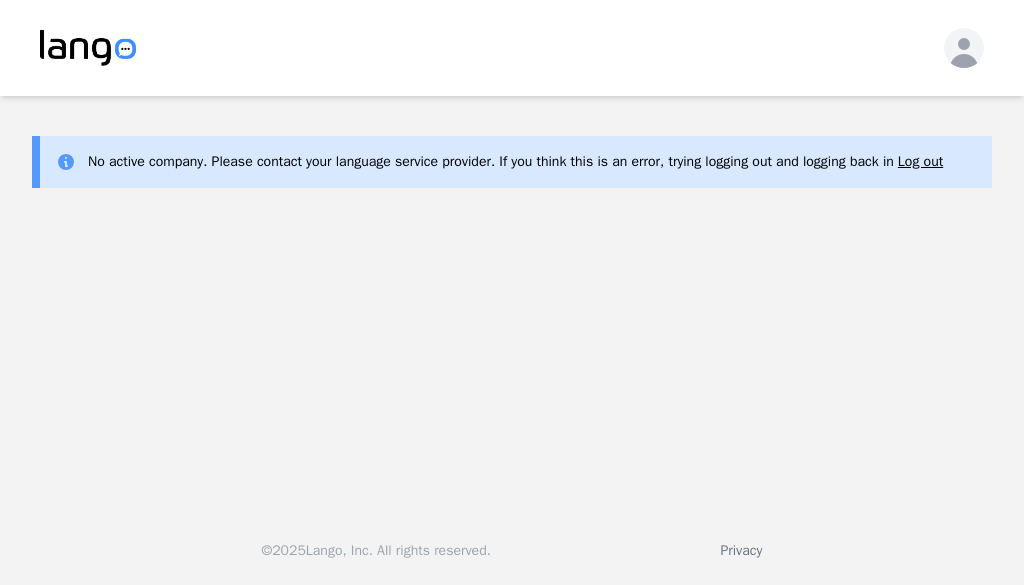 click 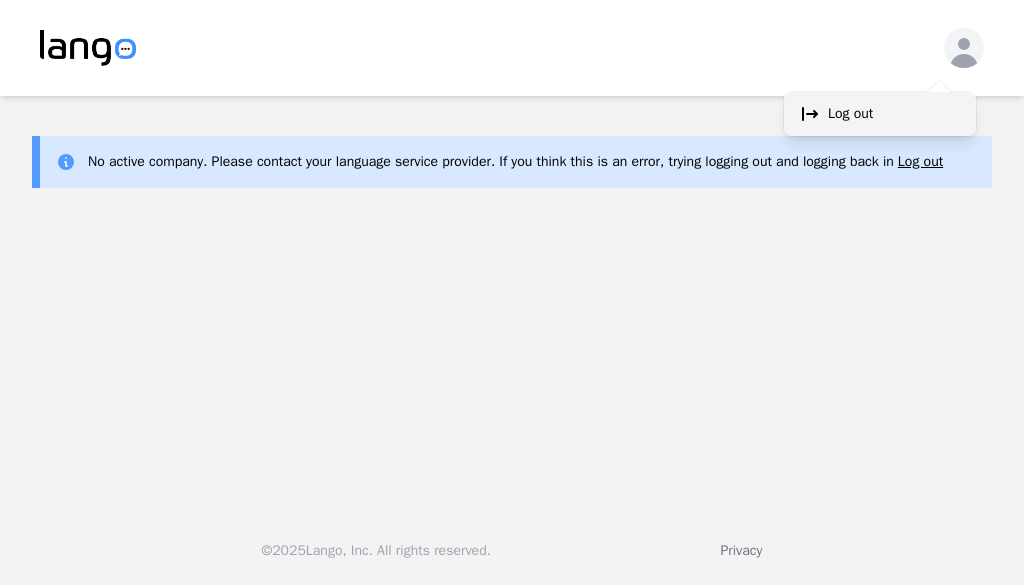 click on "Log out" at bounding box center (850, 114) 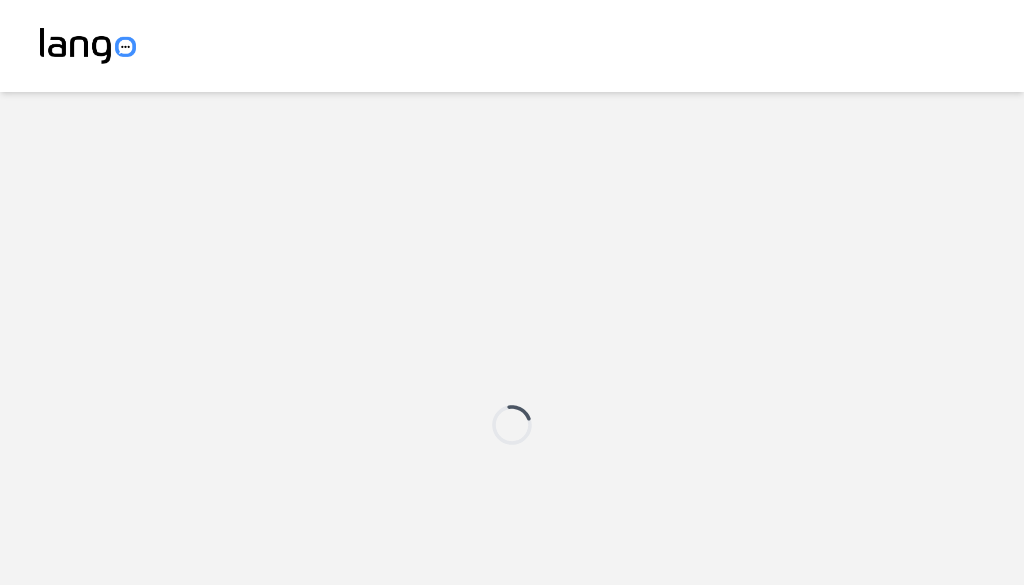 scroll, scrollTop: 0, scrollLeft: 0, axis: both 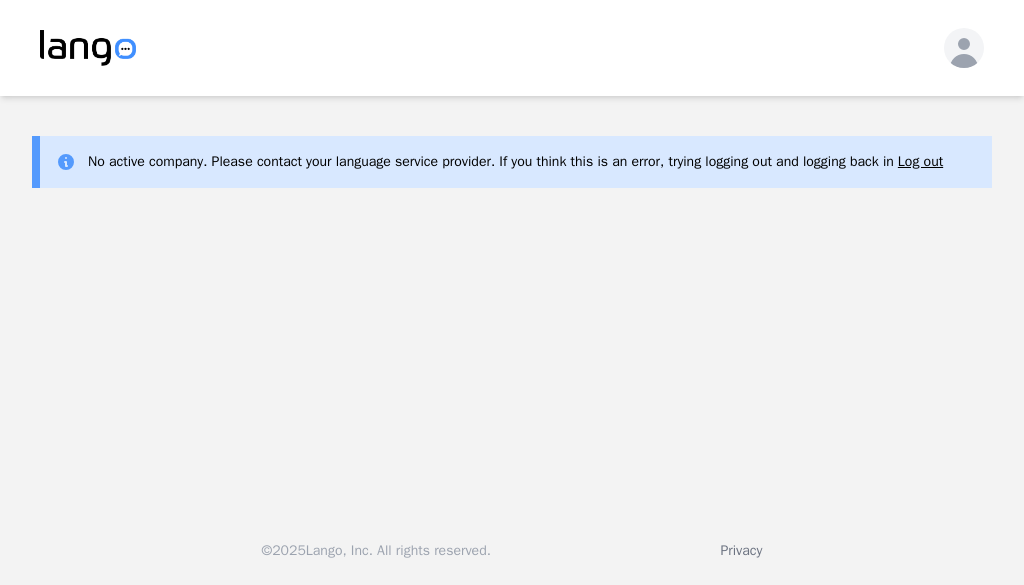 click 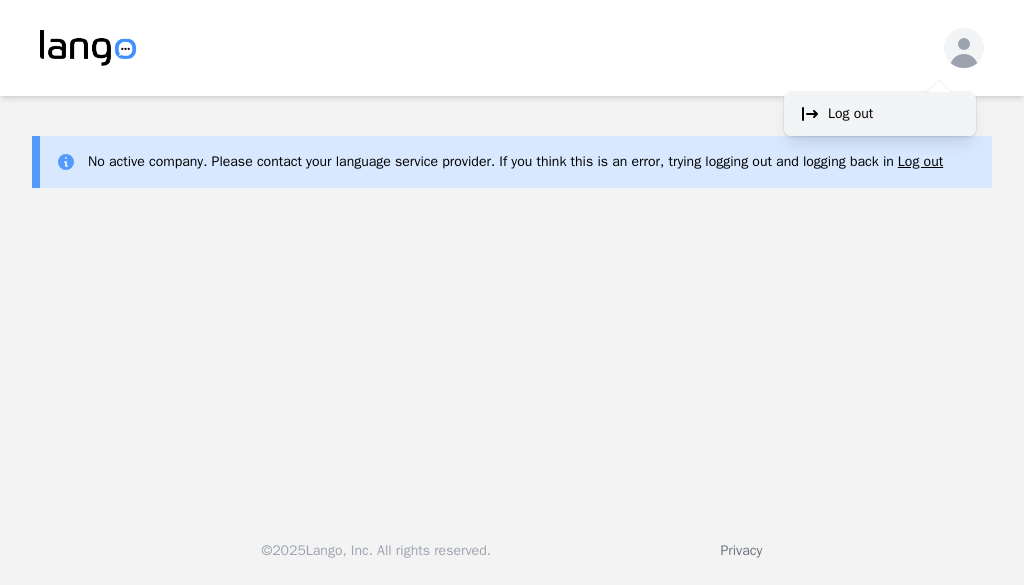 click on "Log out" at bounding box center (880, 114) 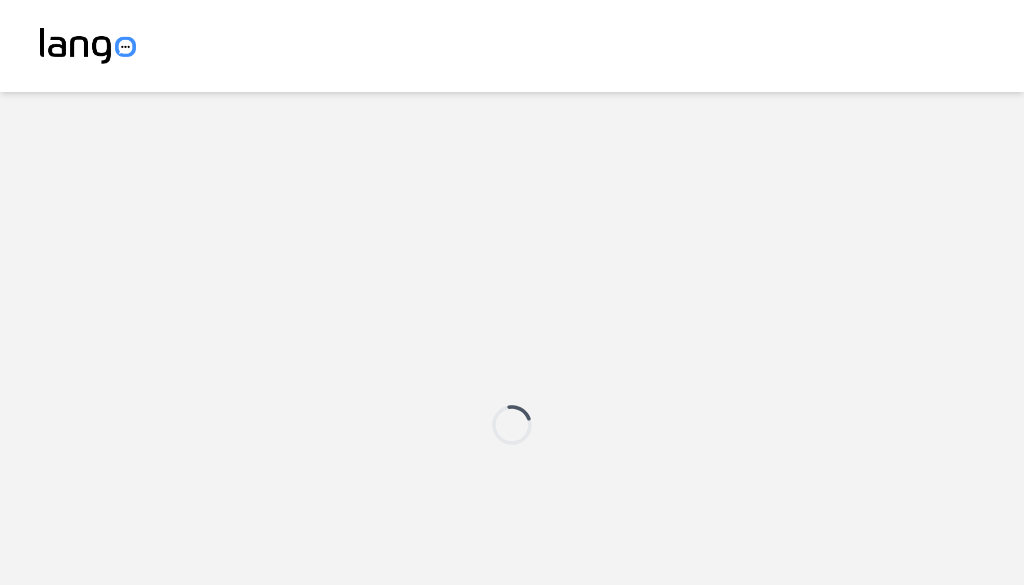 scroll, scrollTop: 0, scrollLeft: 0, axis: both 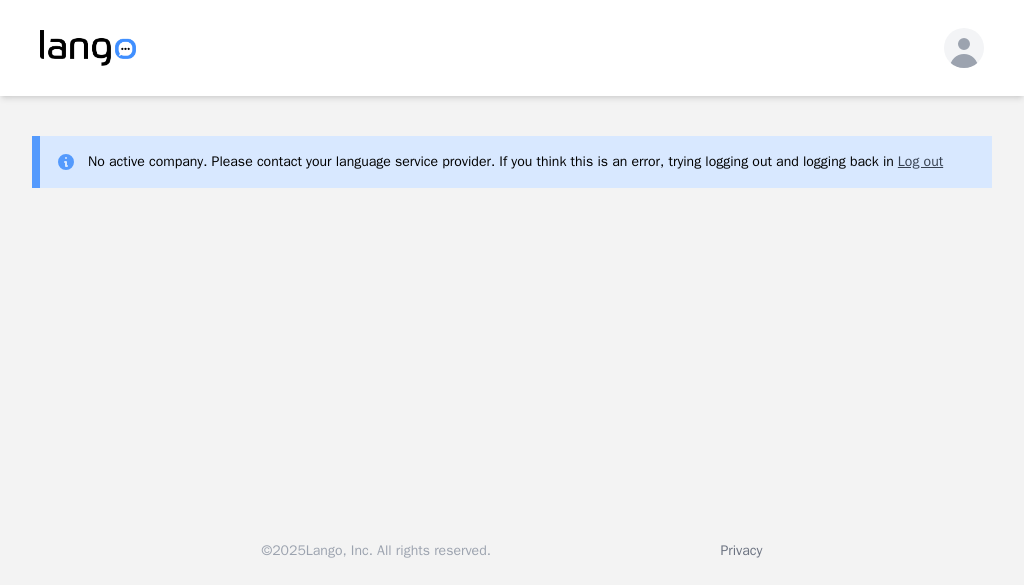 click on "Log out" at bounding box center (920, 162) 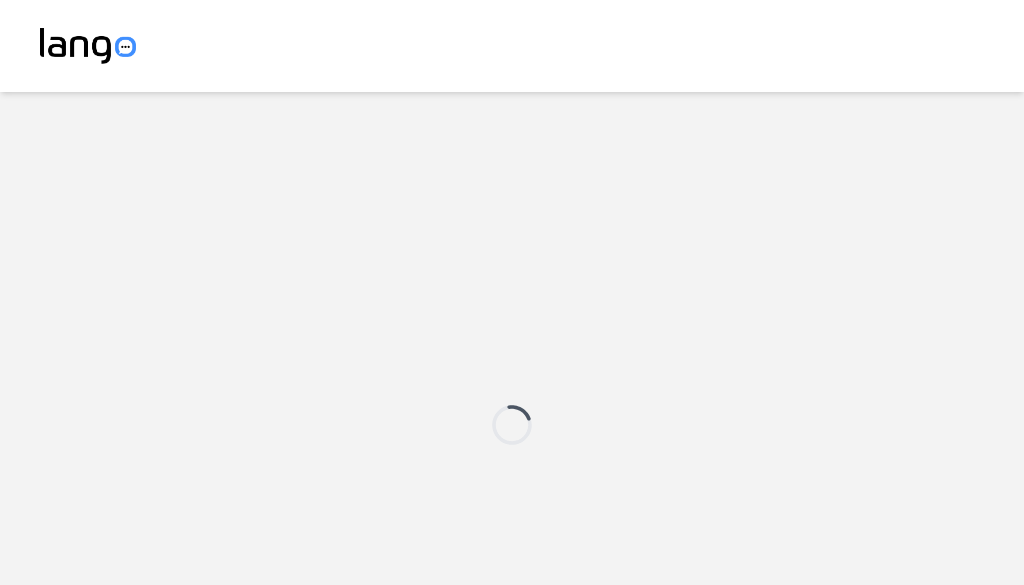 scroll, scrollTop: 0, scrollLeft: 0, axis: both 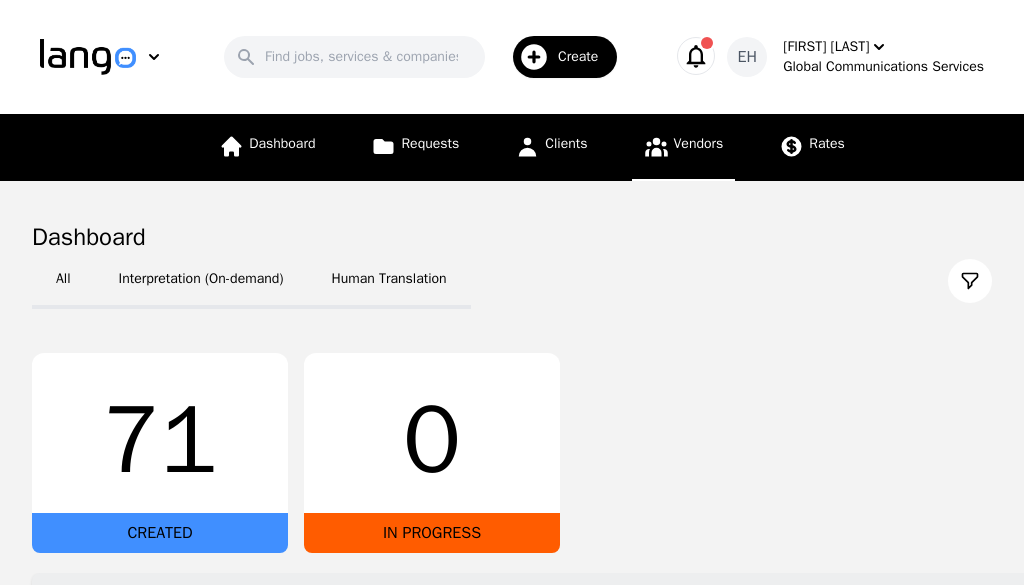 click on "Vendors" at bounding box center [684, 147] 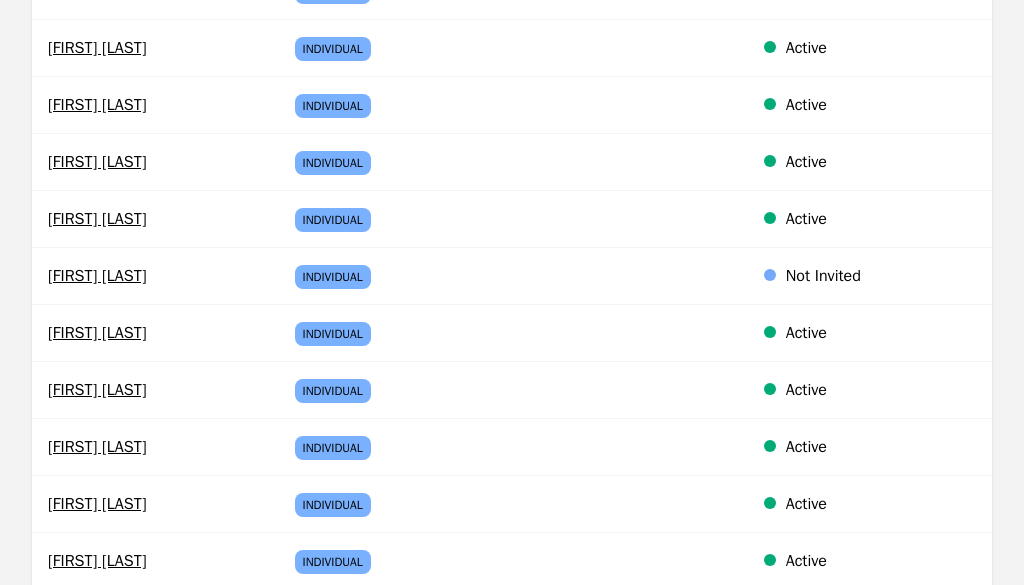scroll, scrollTop: 840, scrollLeft: 0, axis: vertical 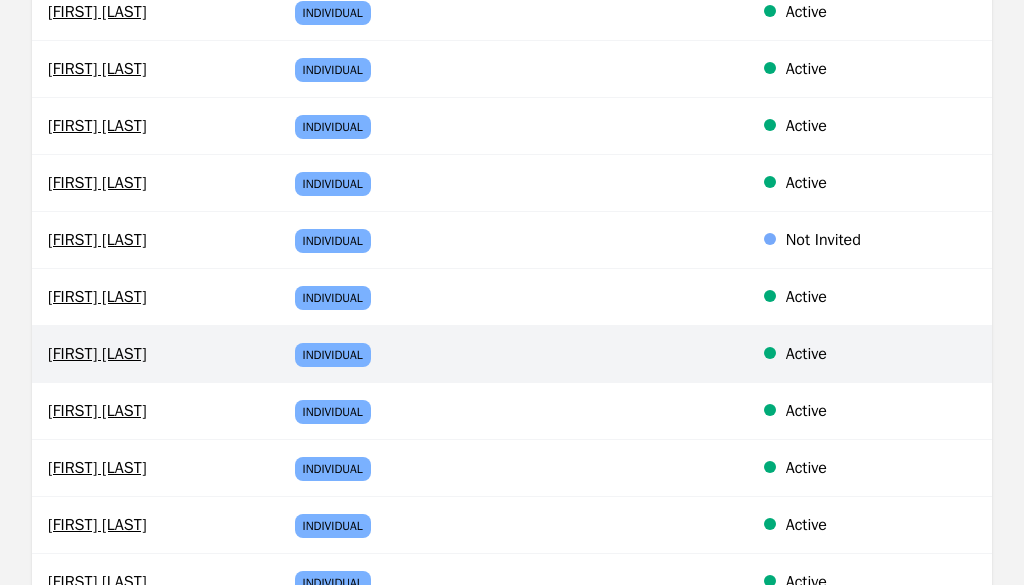 click on "[FIRST] [LAST]" at bounding box center (151, 354) 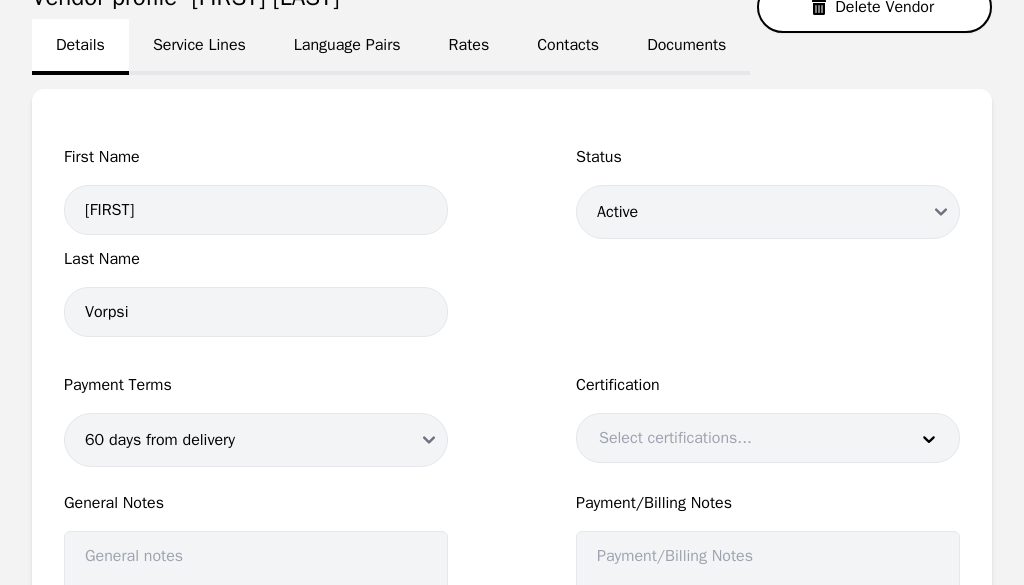 click on "Language Pairs" at bounding box center [347, 47] 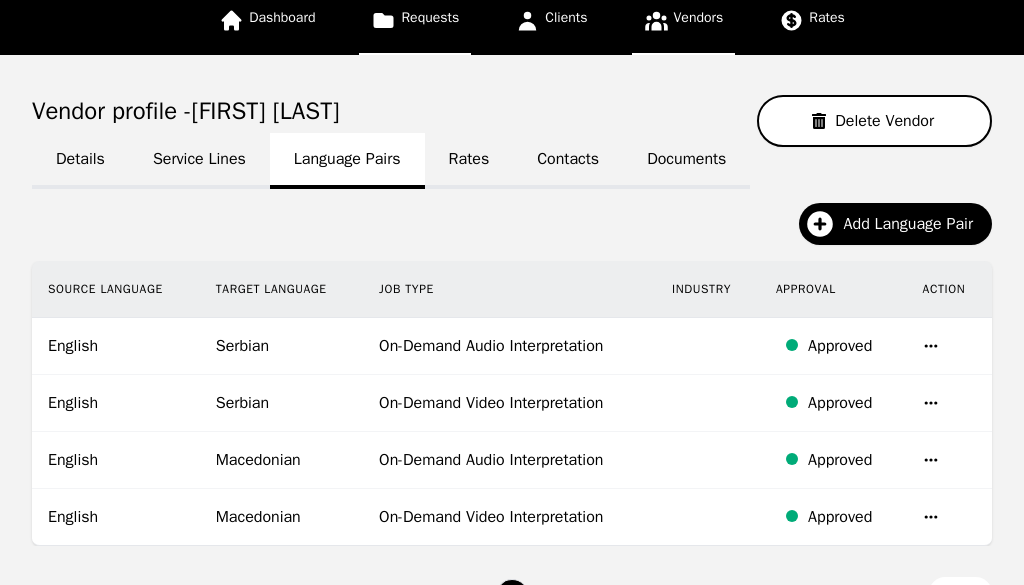 scroll, scrollTop: 240, scrollLeft: 0, axis: vertical 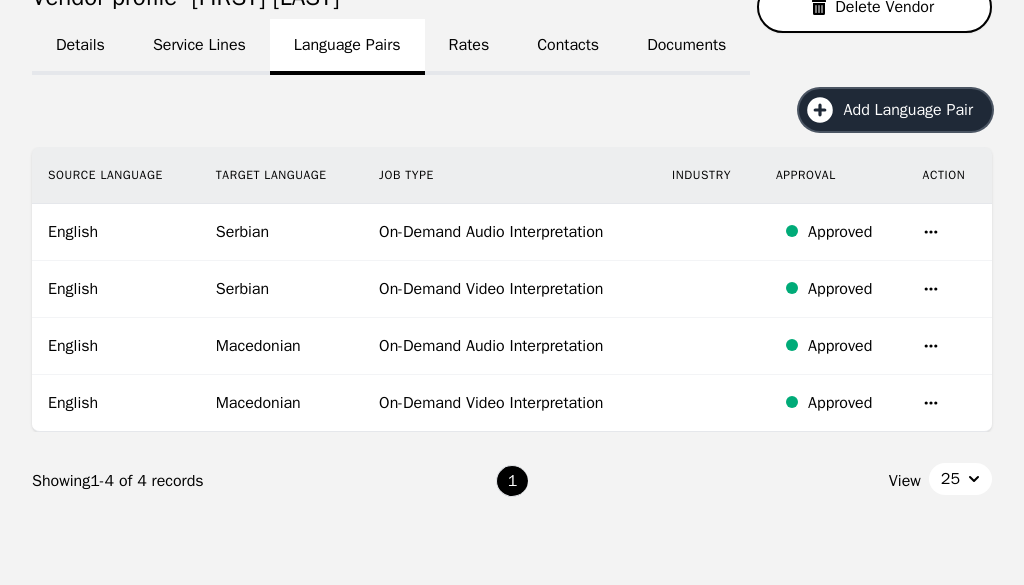 click on "Add Language Pair" at bounding box center [915, 110] 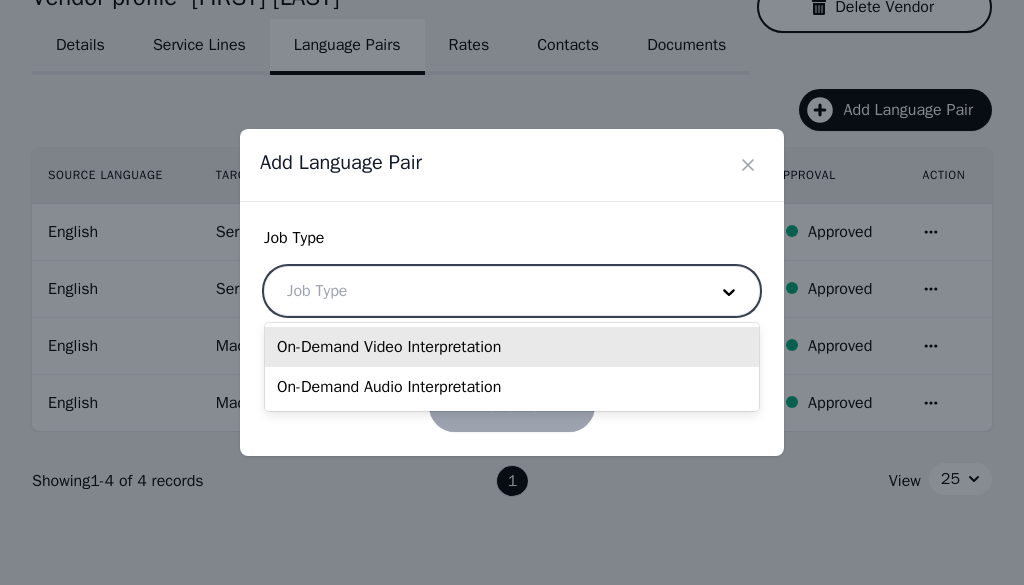 click at bounding box center (482, 291) 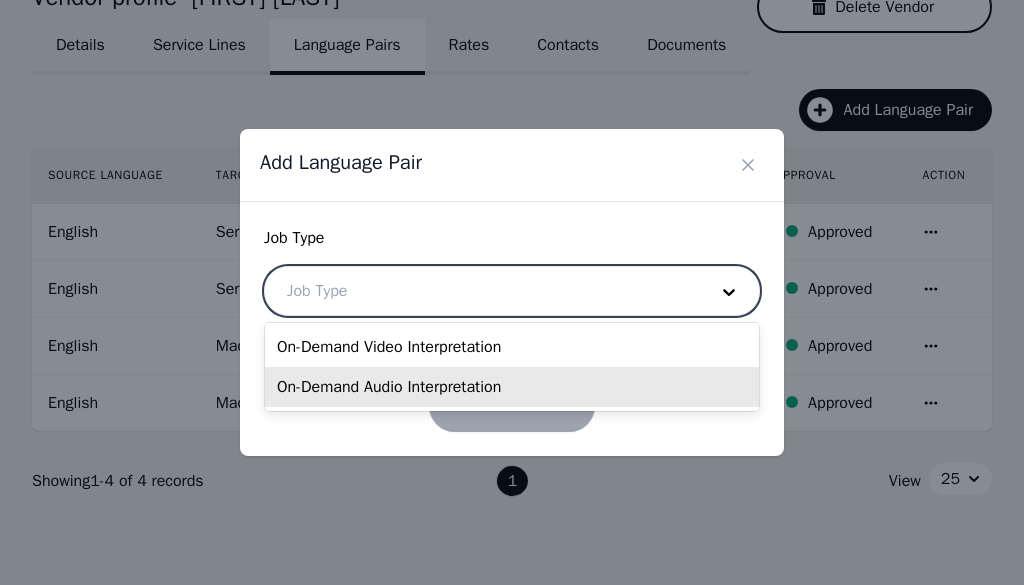 click on "On-Demand Audio Interpretation" at bounding box center (512, 387) 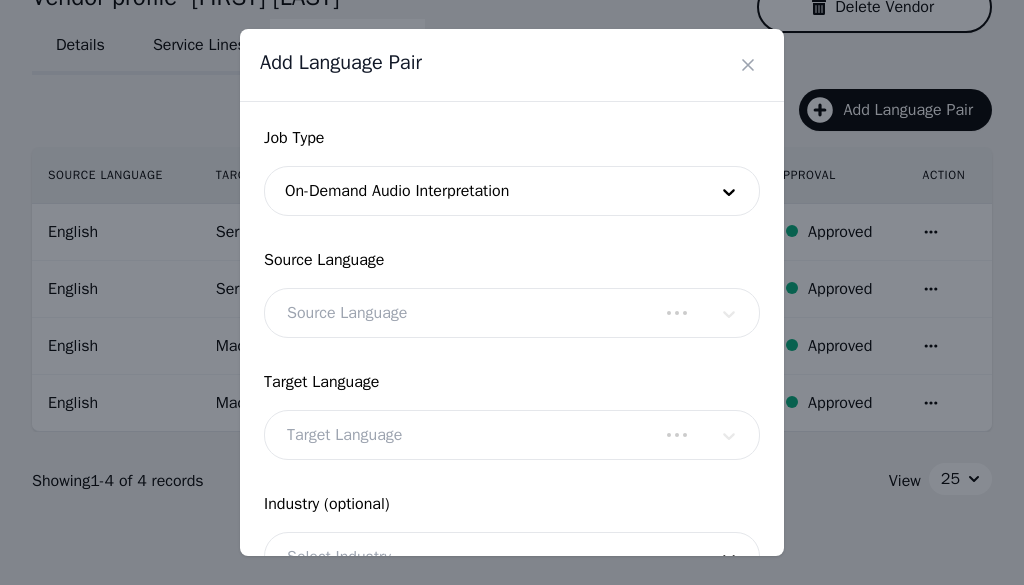 click on "Job Type On-Demand Audio Interpretation Source Language Source Language Target Language Target Language Industry (optional) Select Industry   Submit" at bounding box center (512, 412) 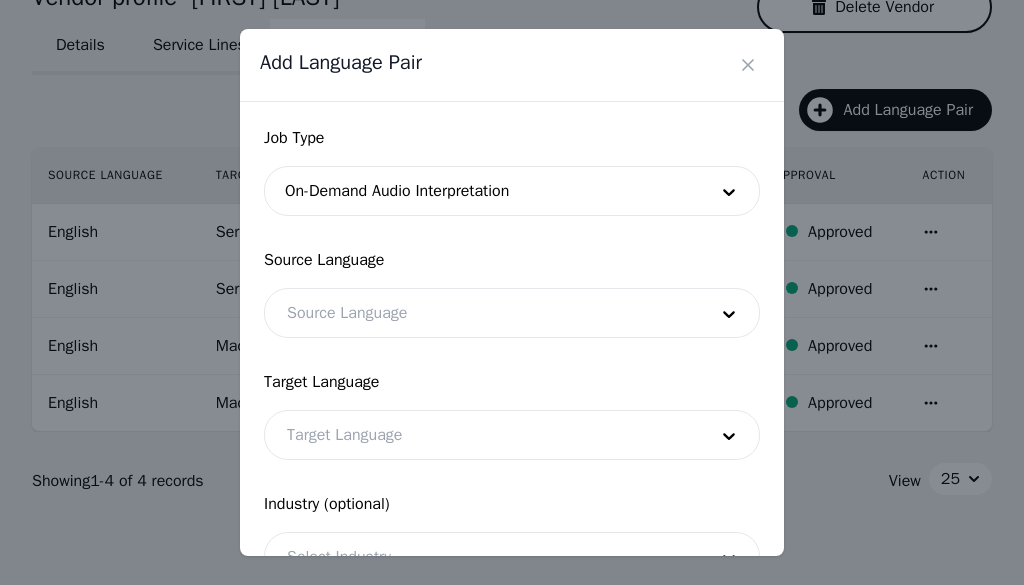 click at bounding box center (482, 313) 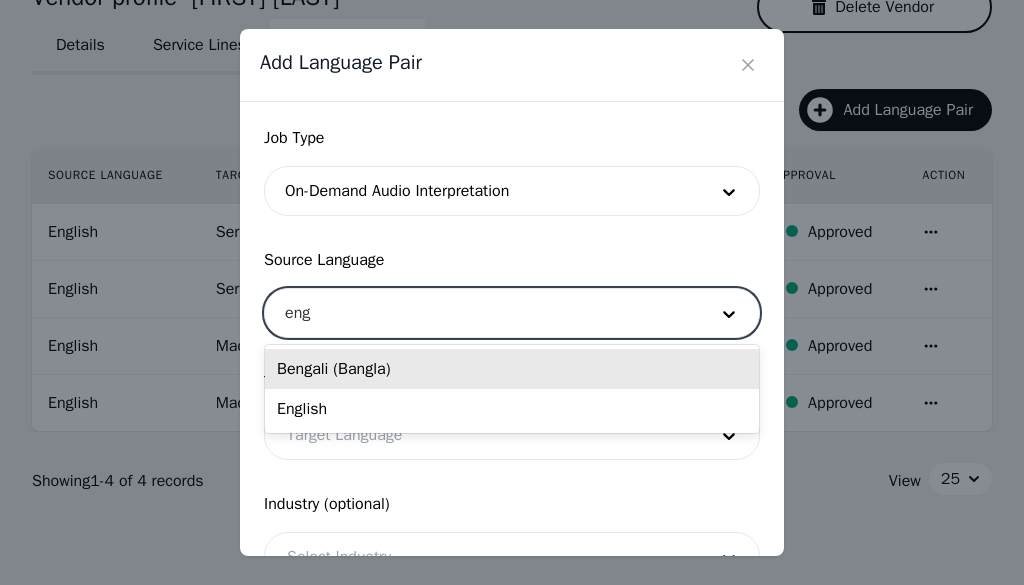 type on "engl" 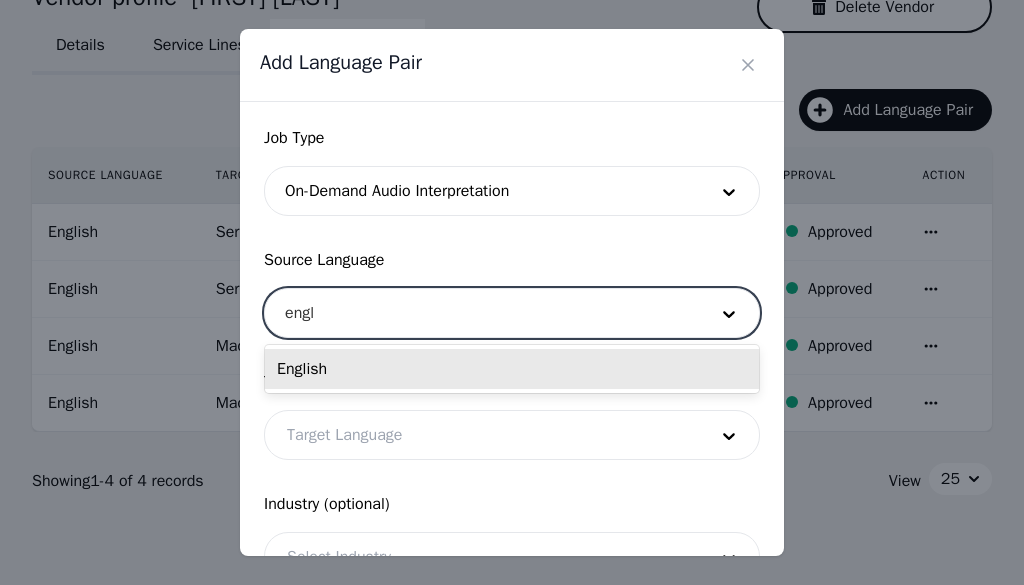 click on "English" at bounding box center [512, 369] 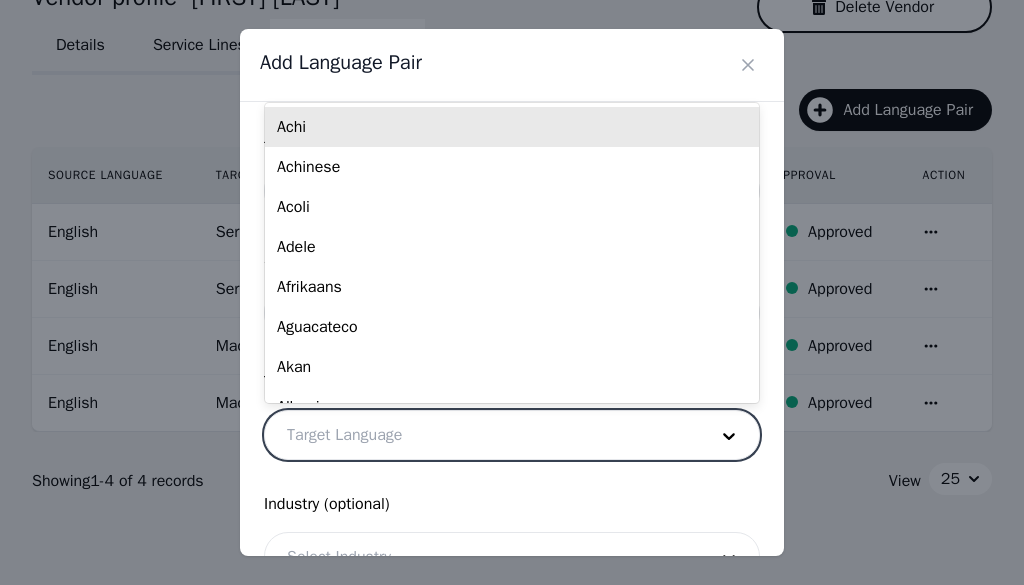 click at bounding box center (482, 435) 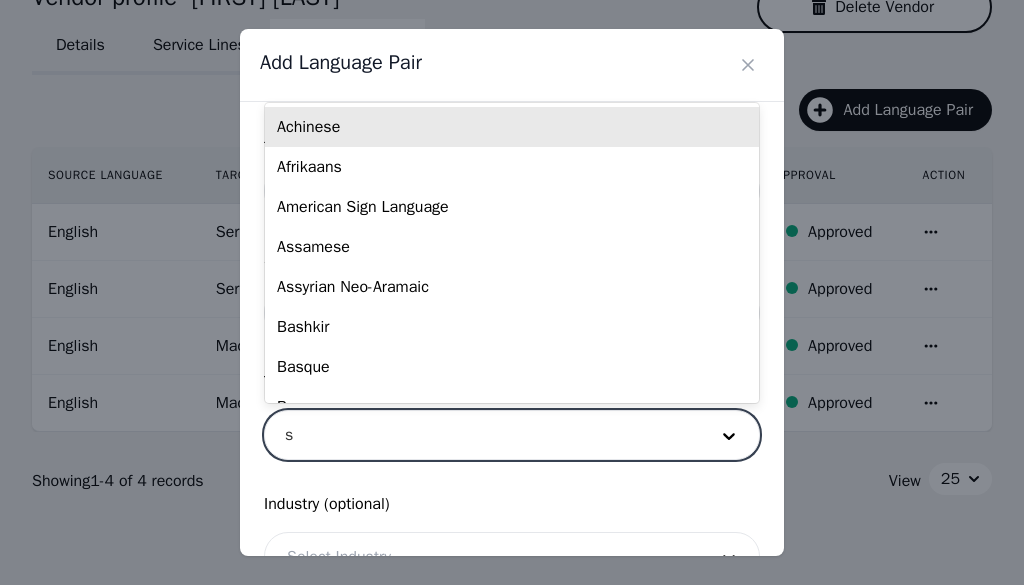 type on "sp" 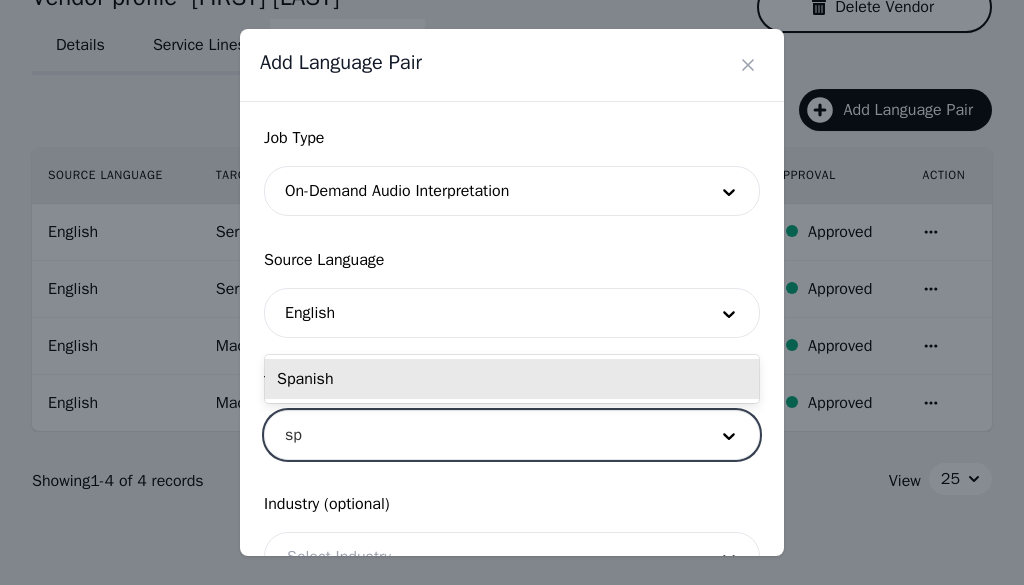click on "Spanish" at bounding box center (512, 379) 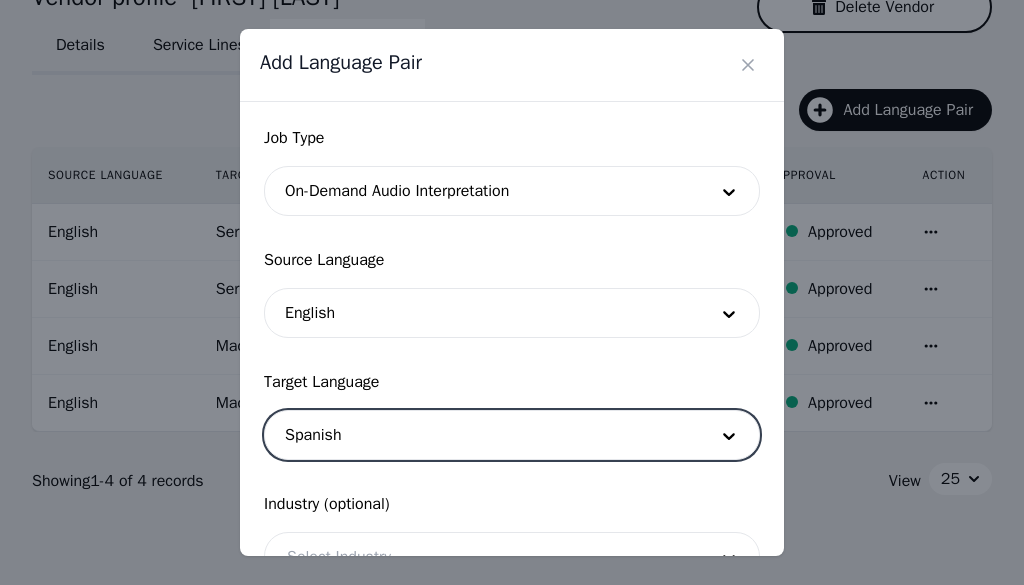 click on "Industry (optional)" at bounding box center [512, 504] 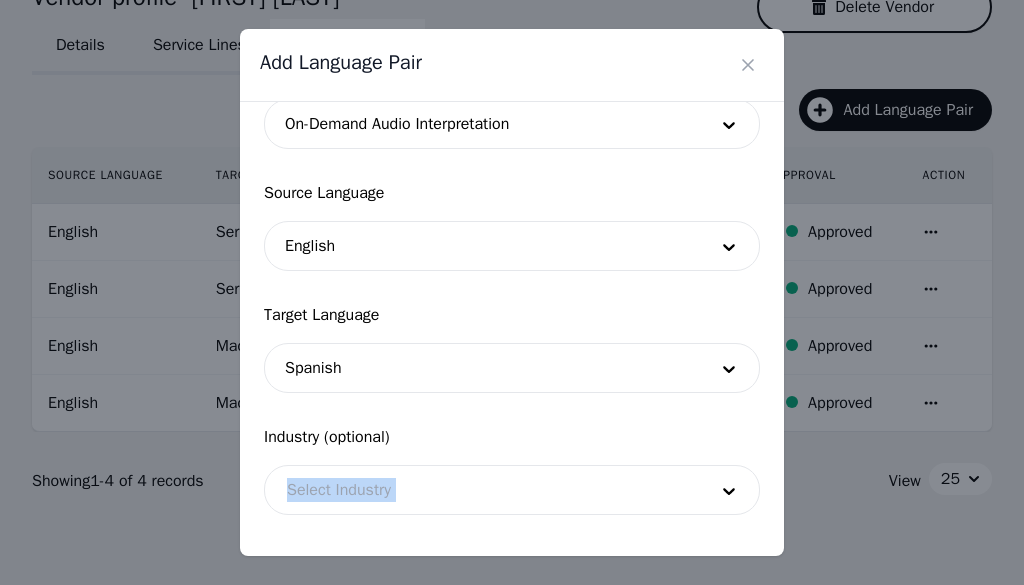 scroll, scrollTop: 166, scrollLeft: 0, axis: vertical 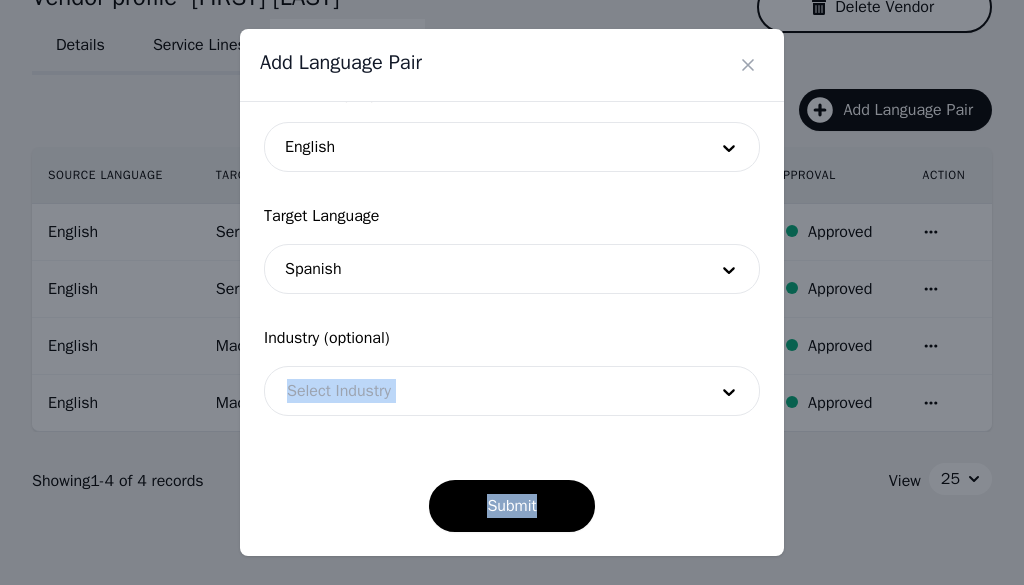 drag, startPoint x: 445, startPoint y: 499, endPoint x: 431, endPoint y: 575, distance: 77.27872 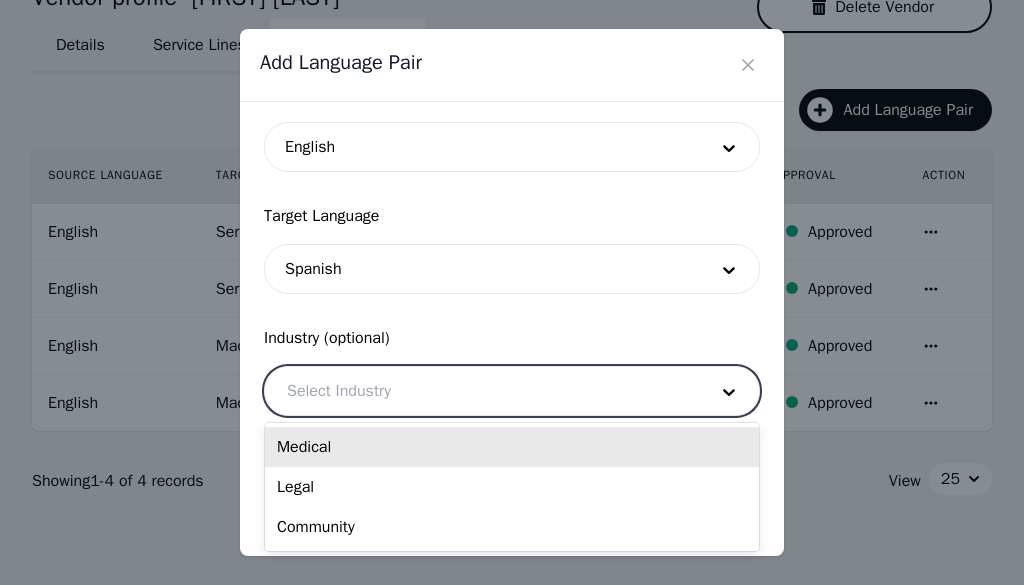 click at bounding box center [482, 391] 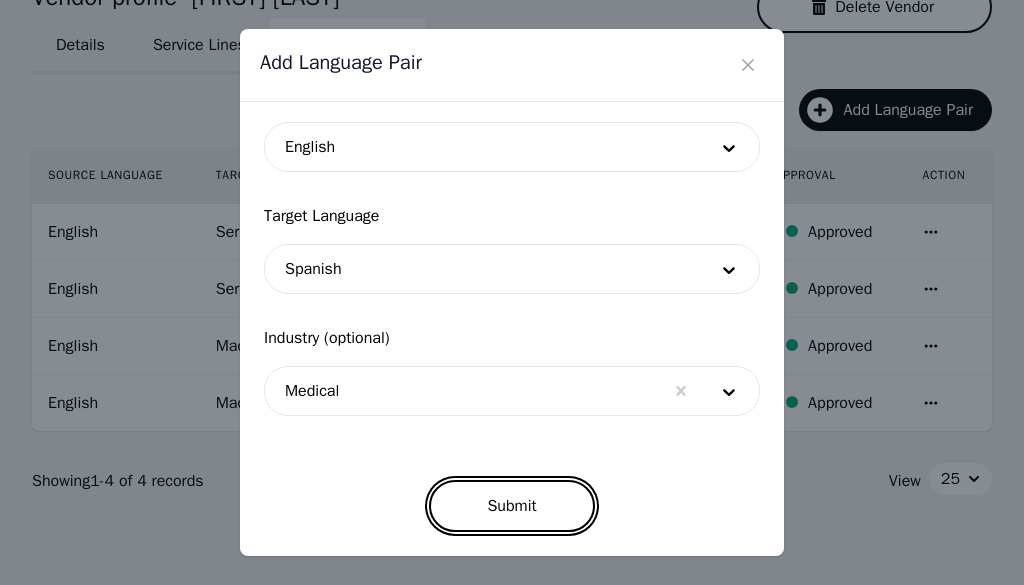 click on "Submit" at bounding box center (511, 506) 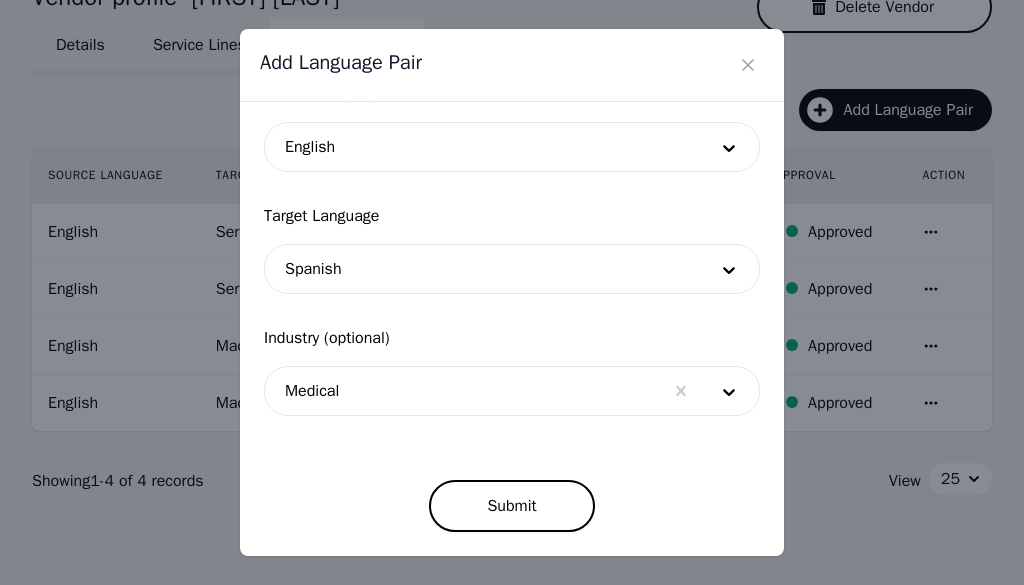 scroll, scrollTop: 160, scrollLeft: 0, axis: vertical 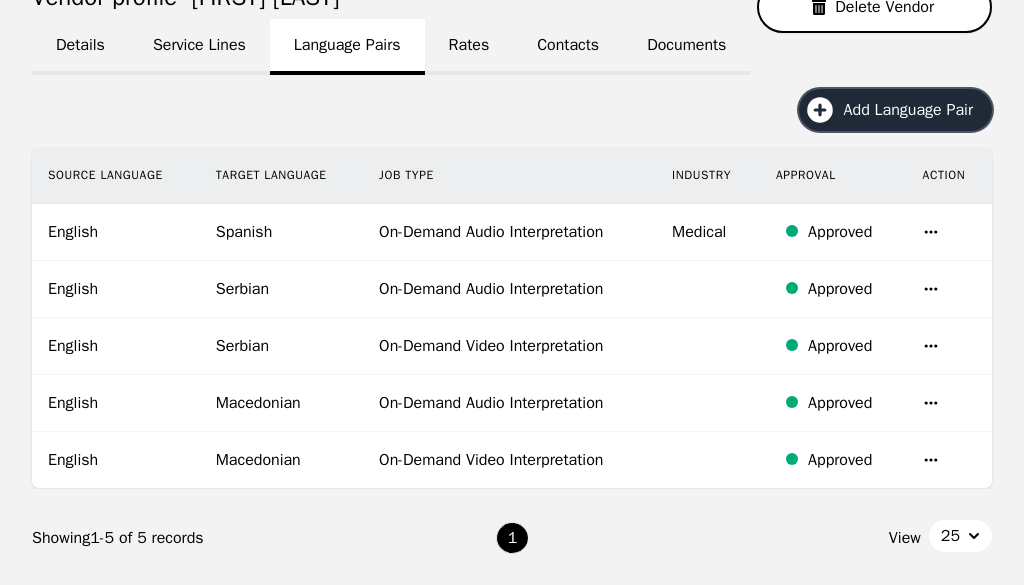 click on "Add Language Pair" at bounding box center [915, 110] 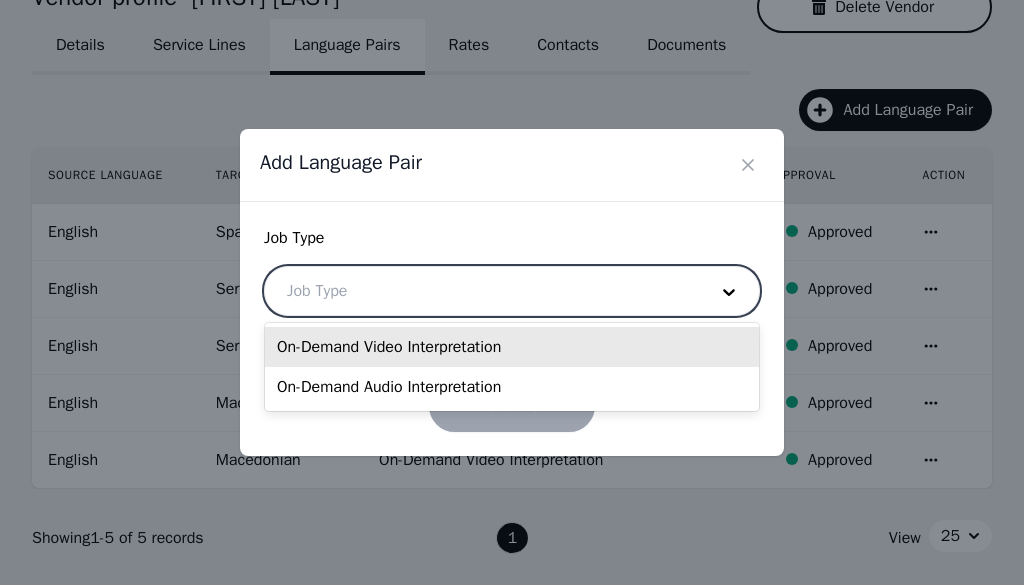 click at bounding box center [482, 291] 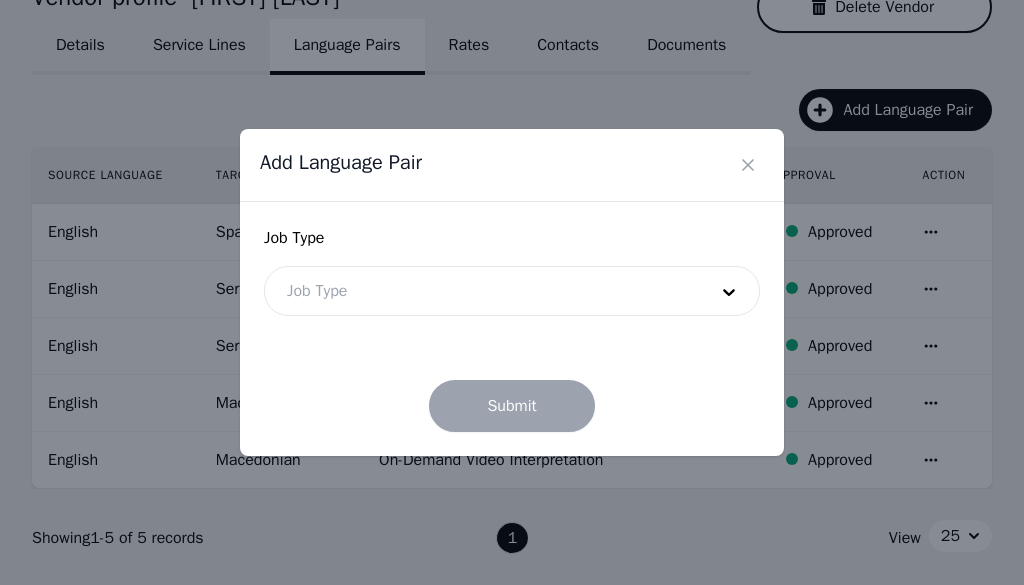 click on "Add Language Pair Job Type Job Type   Submit" at bounding box center (512, 292) 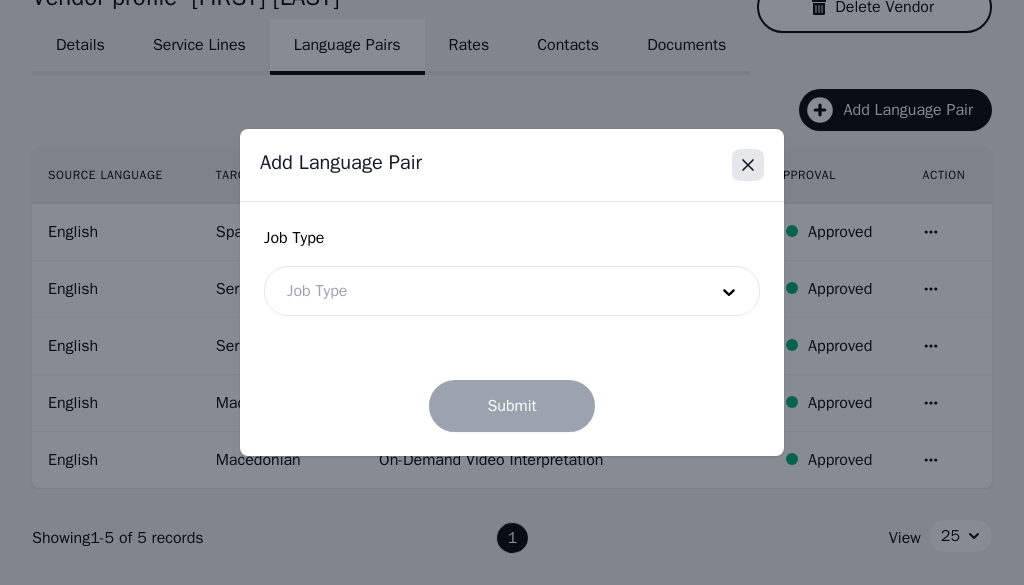 click 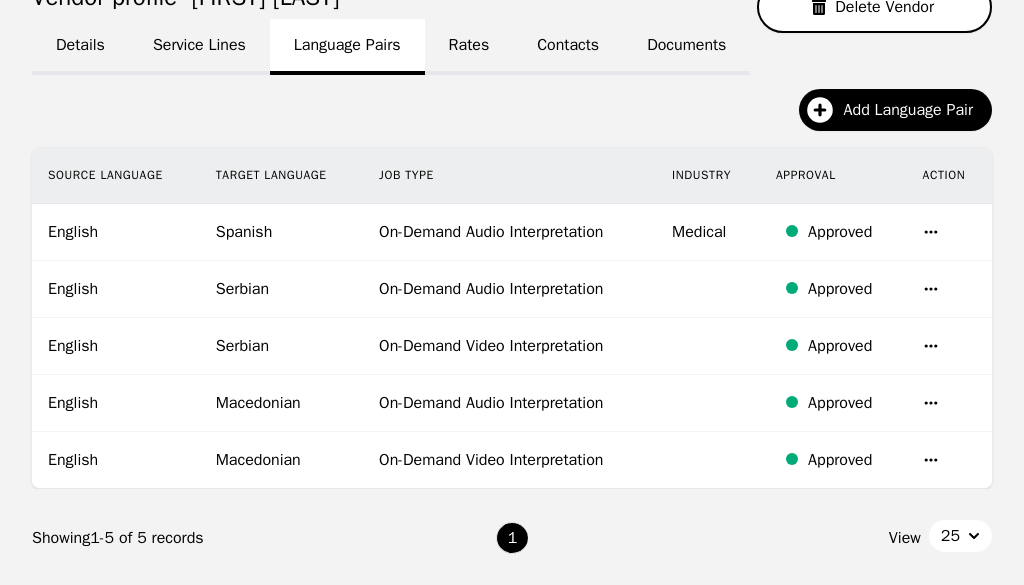 click on "Add Language Pair" at bounding box center (512, 118) 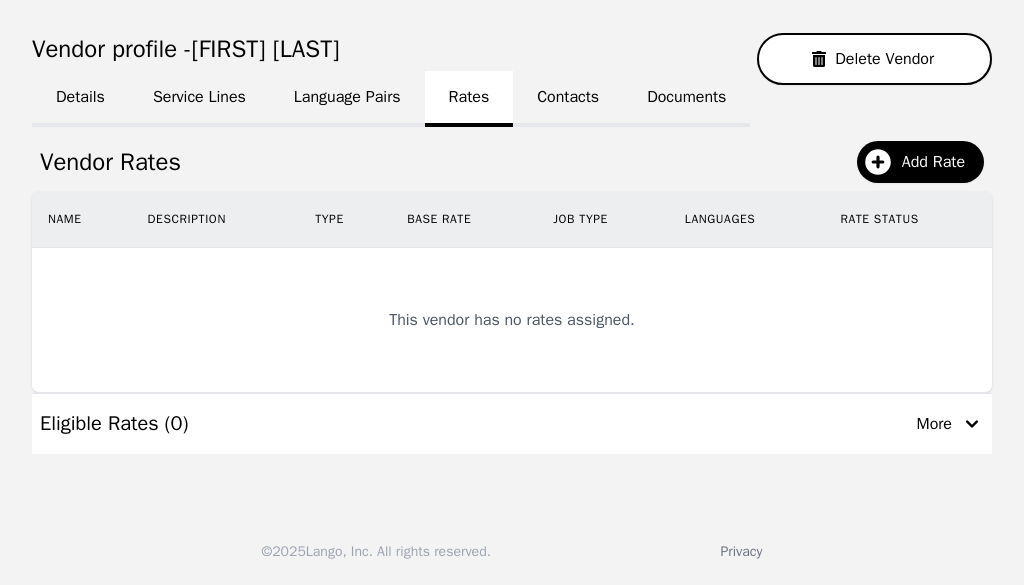 click on "Documents" at bounding box center (686, 99) 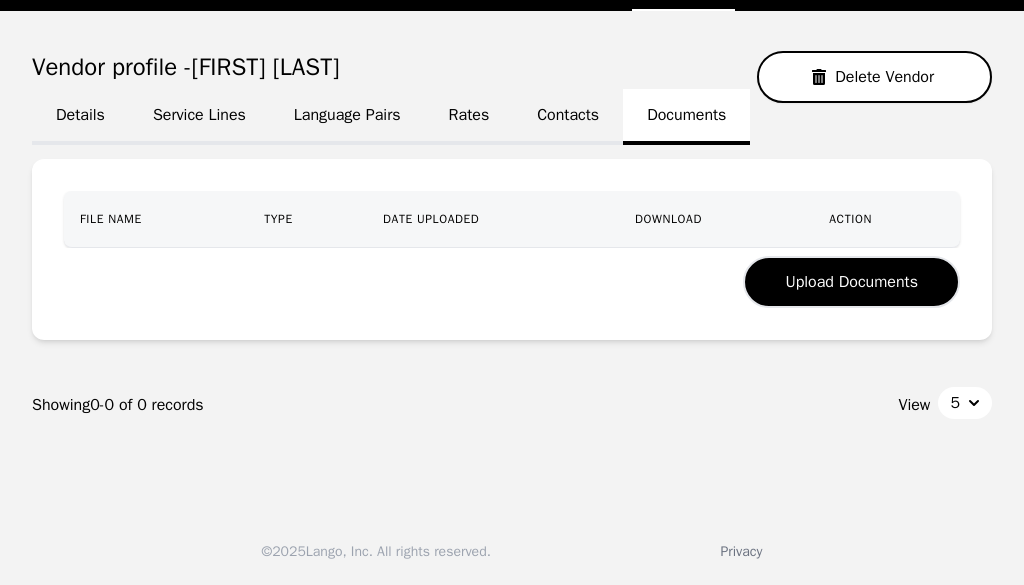 click on "Contacts" at bounding box center (568, 117) 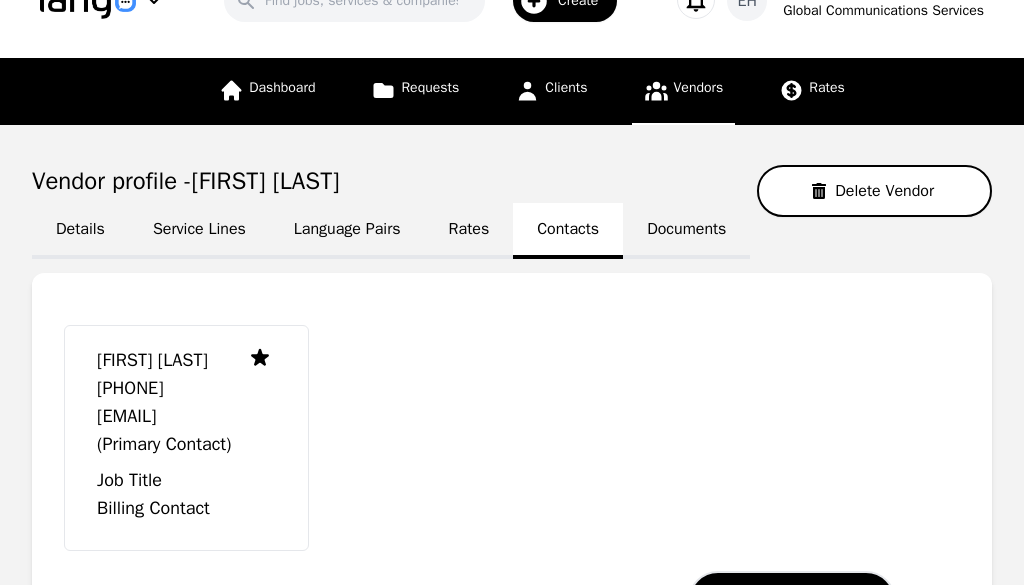 scroll, scrollTop: 170, scrollLeft: 0, axis: vertical 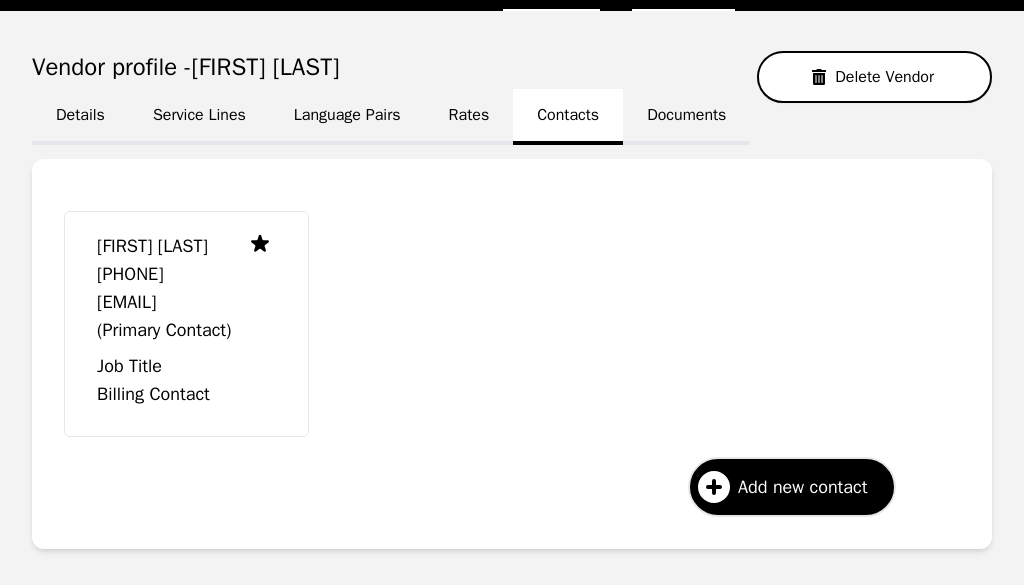 click on "Clients" at bounding box center (551, -23) 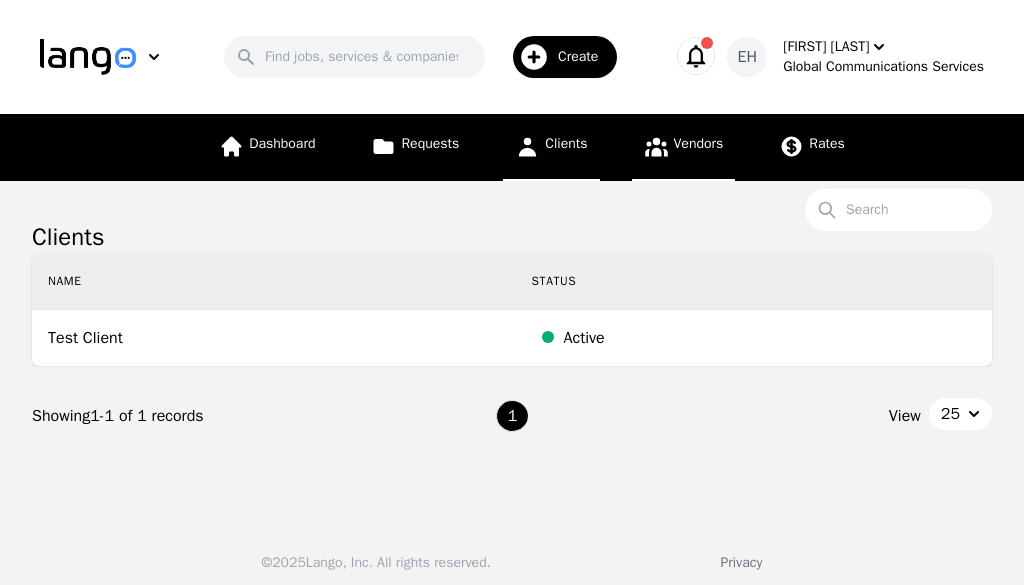 click on "Vendors" at bounding box center (699, 143) 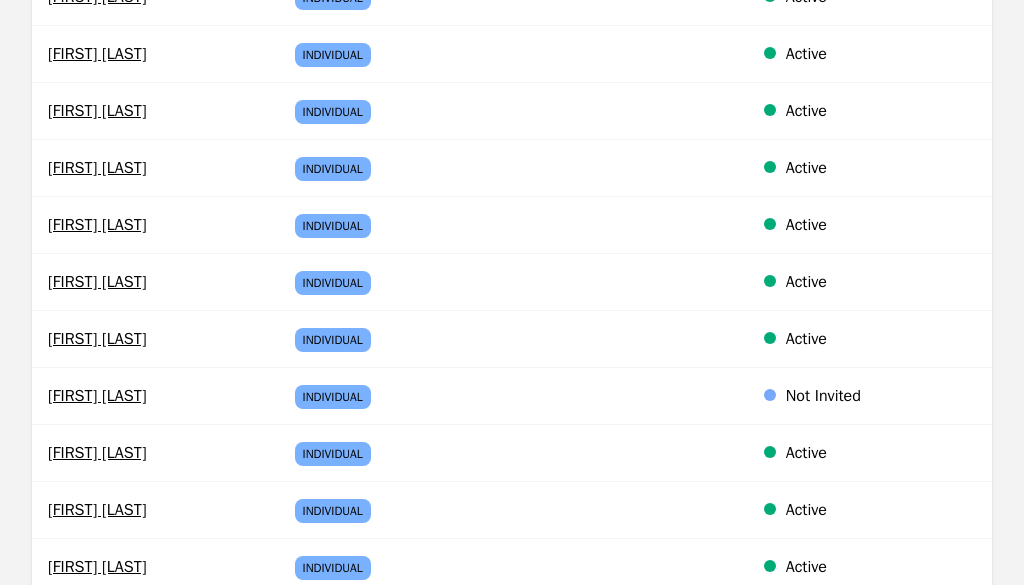 scroll, scrollTop: 720, scrollLeft: 0, axis: vertical 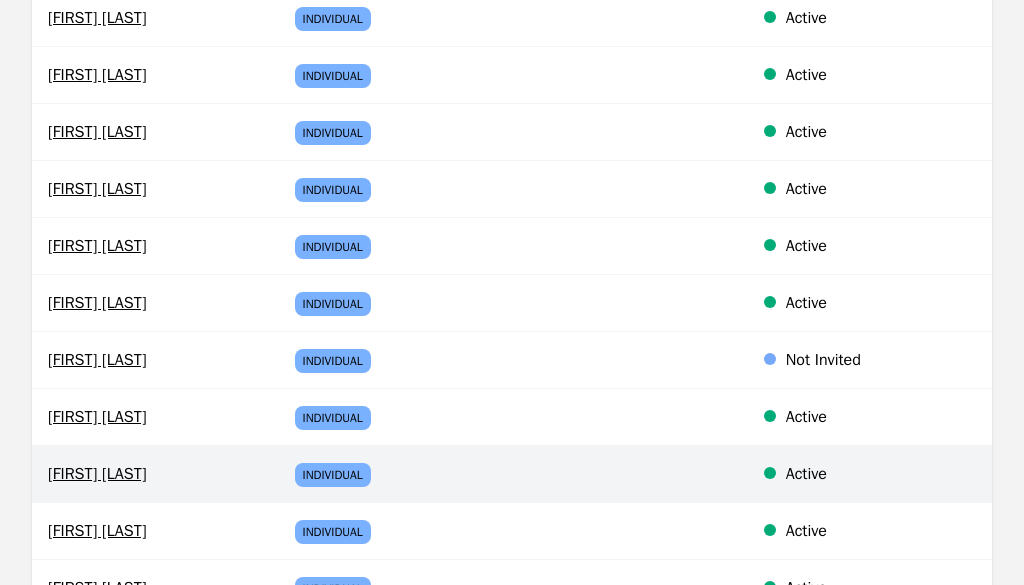 click on "Elemdina Vorpsi" at bounding box center (151, 474) 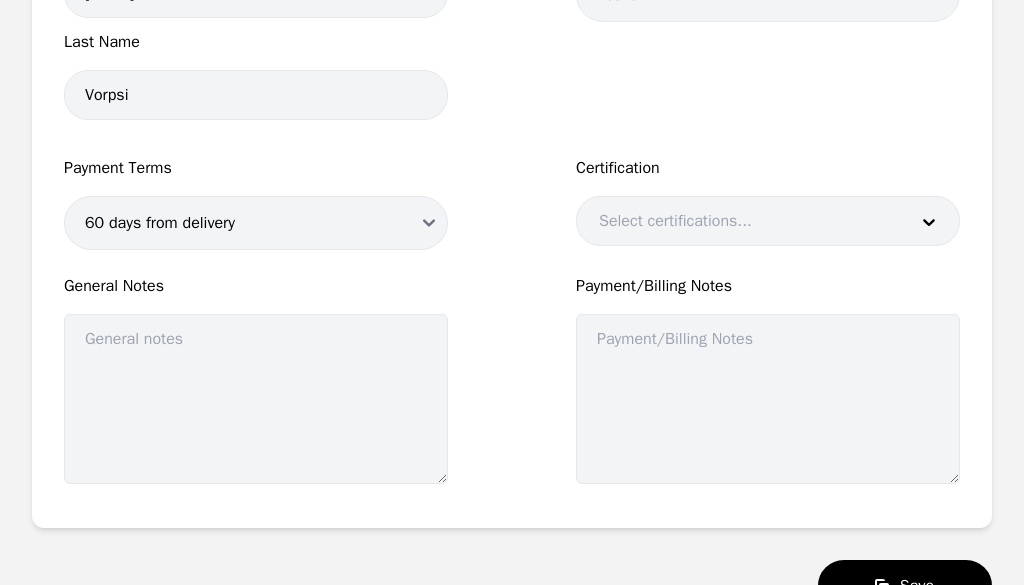 scroll, scrollTop: 456, scrollLeft: 0, axis: vertical 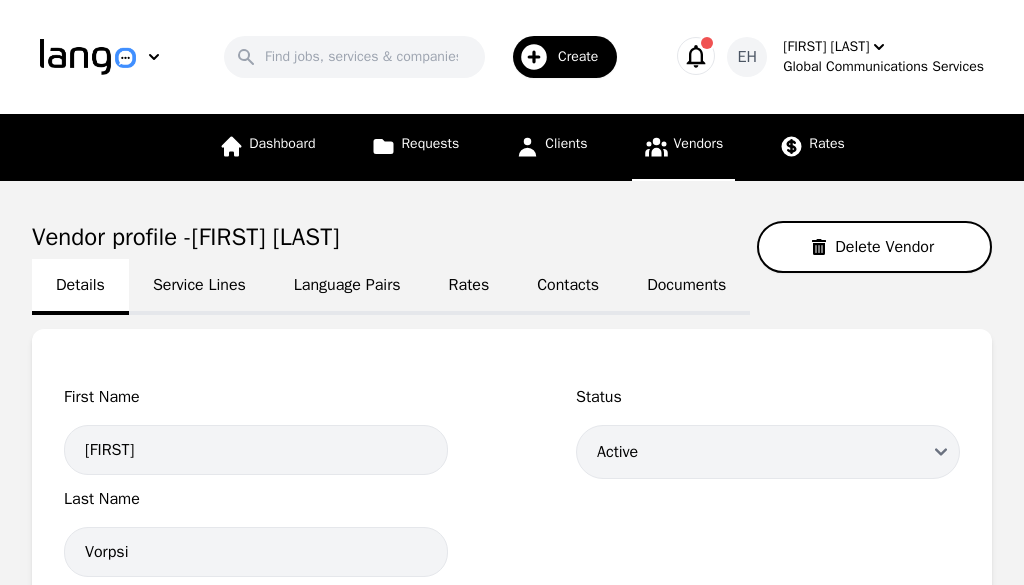 click on "Service Lines" at bounding box center (199, 287) 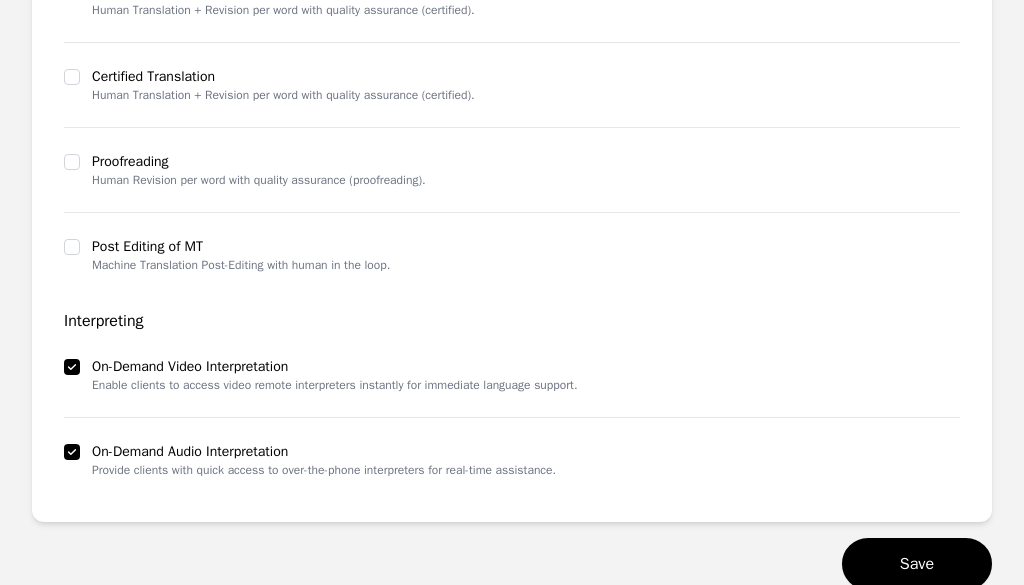 scroll, scrollTop: 600, scrollLeft: 0, axis: vertical 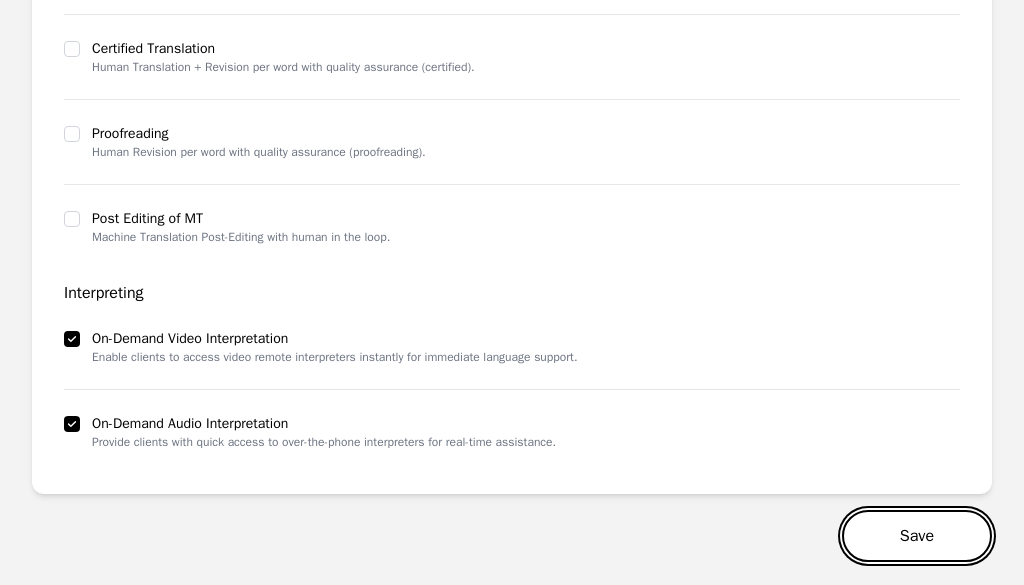click on "Save" at bounding box center (917, 536) 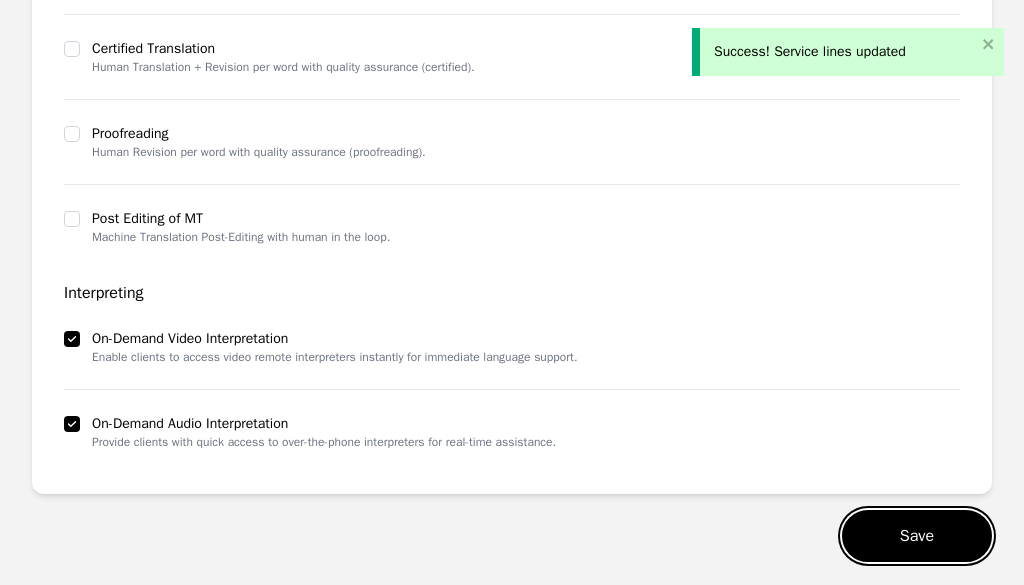 type 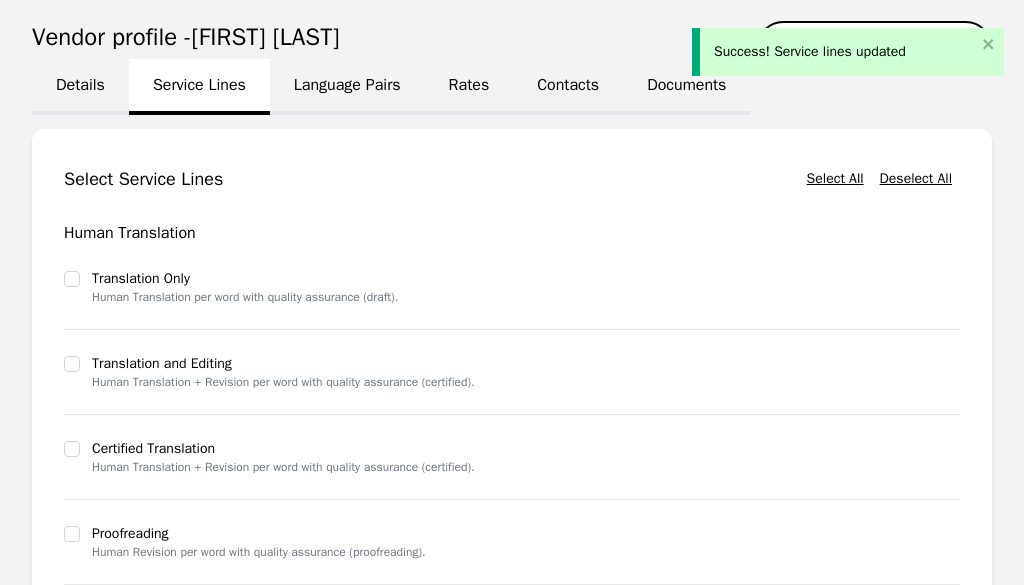 click on "Language Pairs" at bounding box center (347, 87) 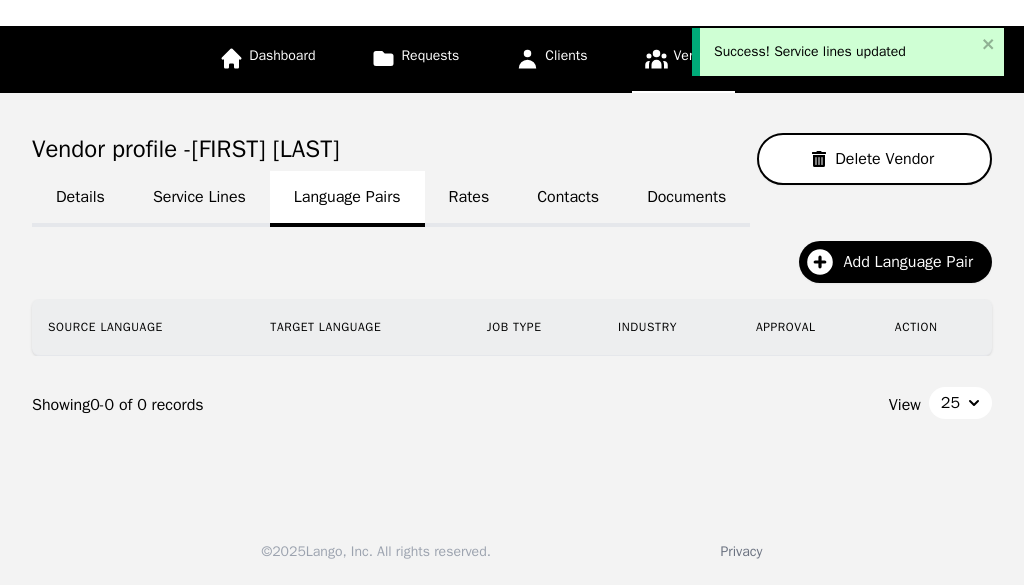 scroll, scrollTop: 200, scrollLeft: 0, axis: vertical 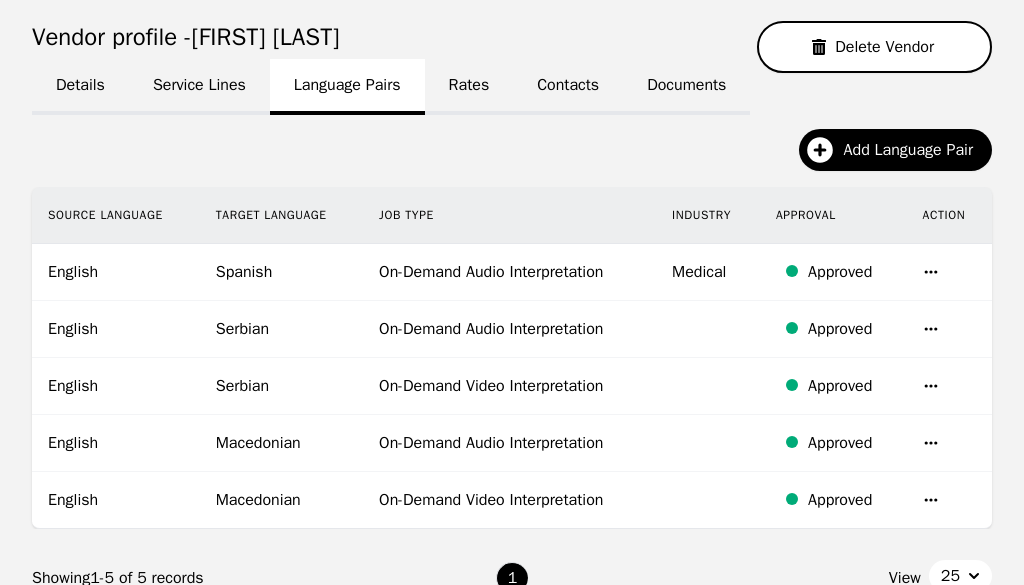 click 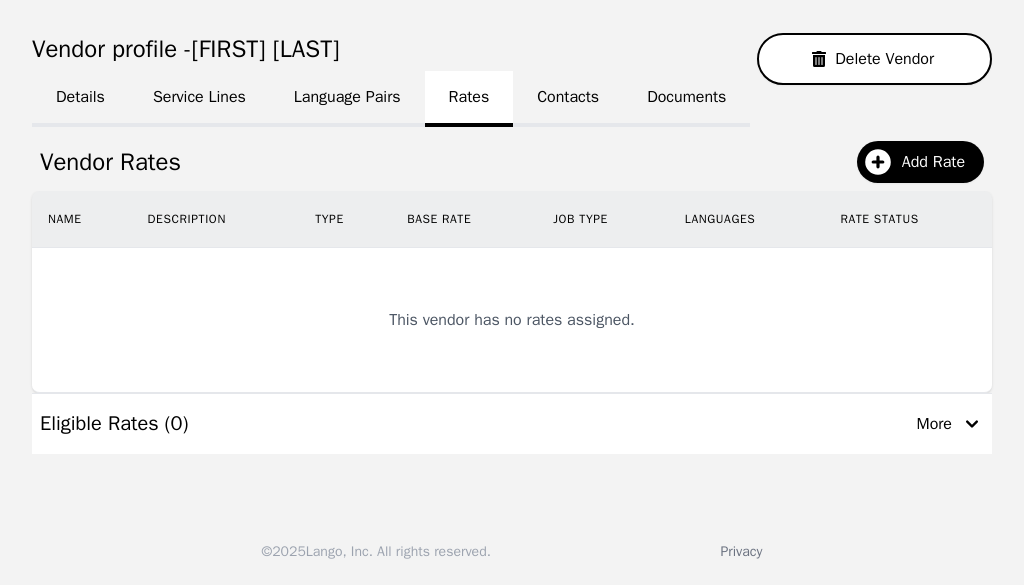 click on "Contacts" at bounding box center [568, 99] 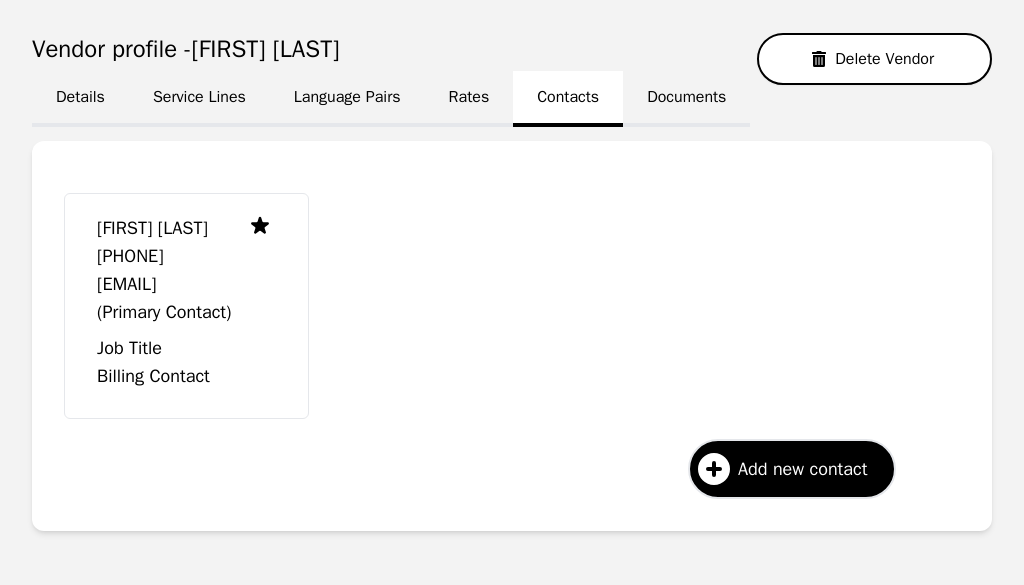 click on "Documents" at bounding box center (686, 99) 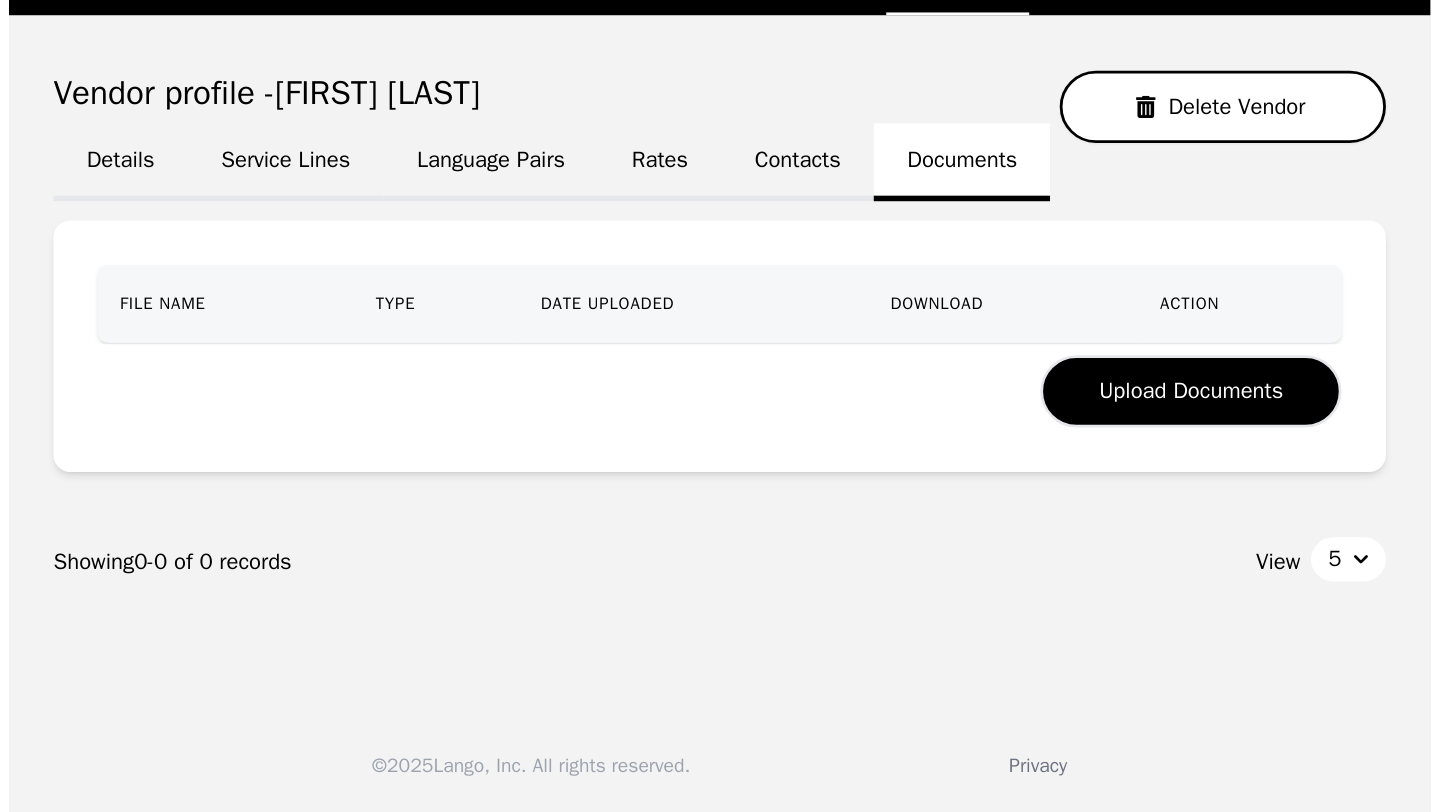 scroll, scrollTop: 0, scrollLeft: 0, axis: both 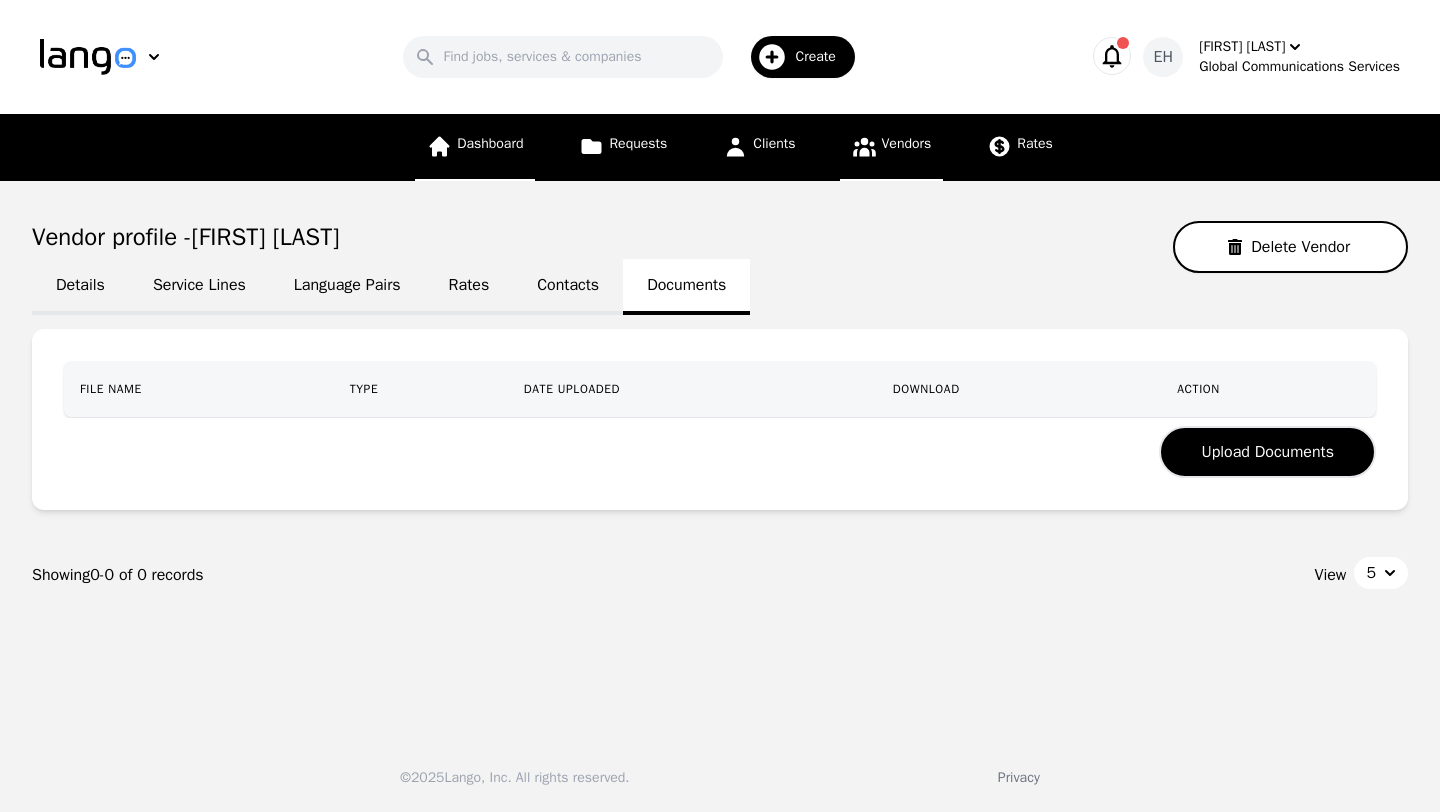 click on "Dashboard" at bounding box center (490, 143) 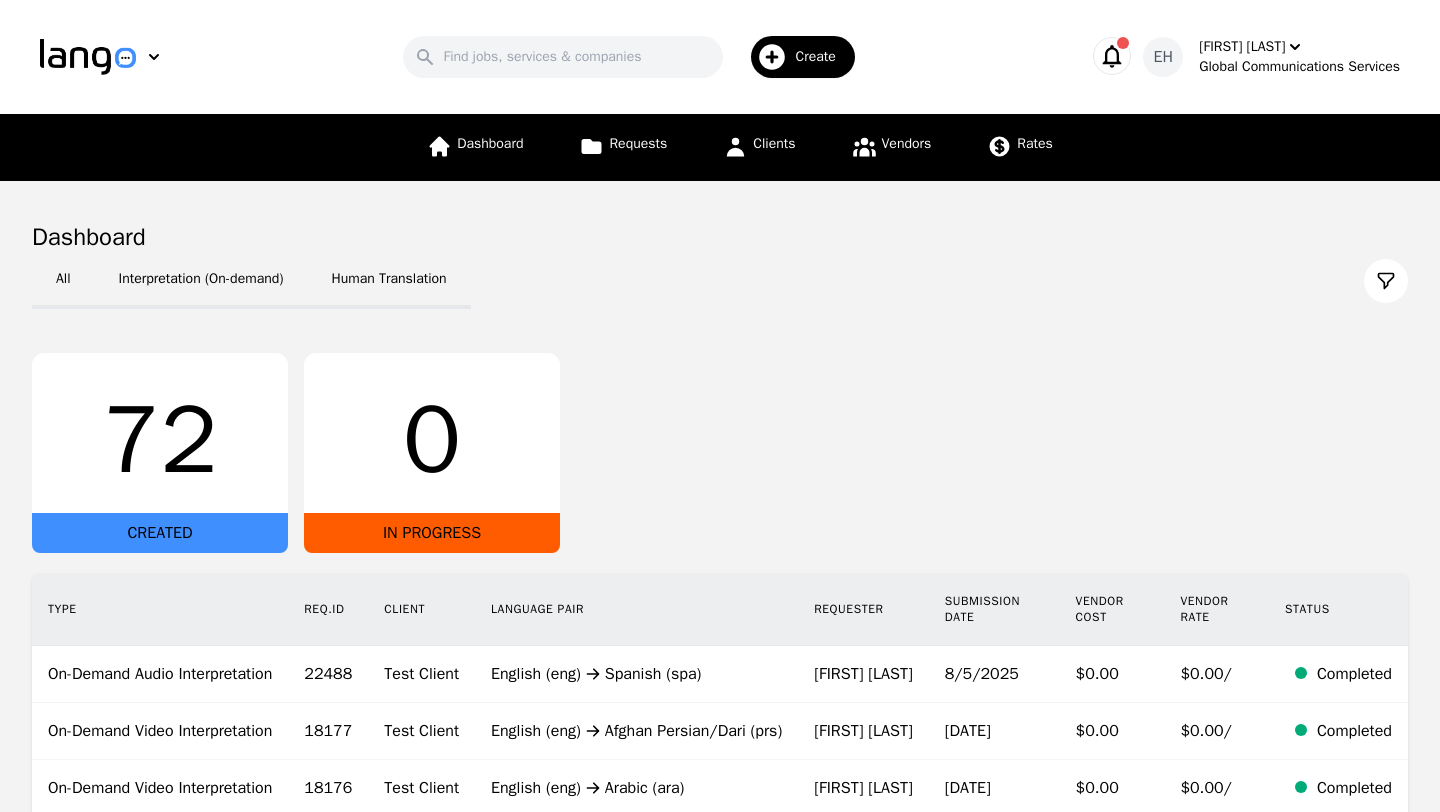 click on "72 CREATED 0 IN PROGRESS" at bounding box center (720, 453) 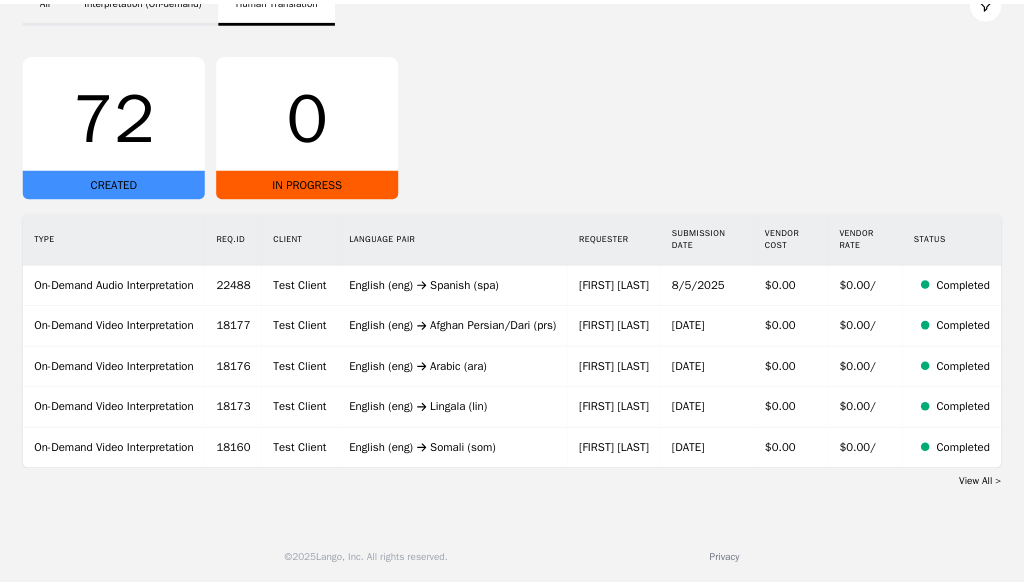 scroll, scrollTop: 278, scrollLeft: 0, axis: vertical 